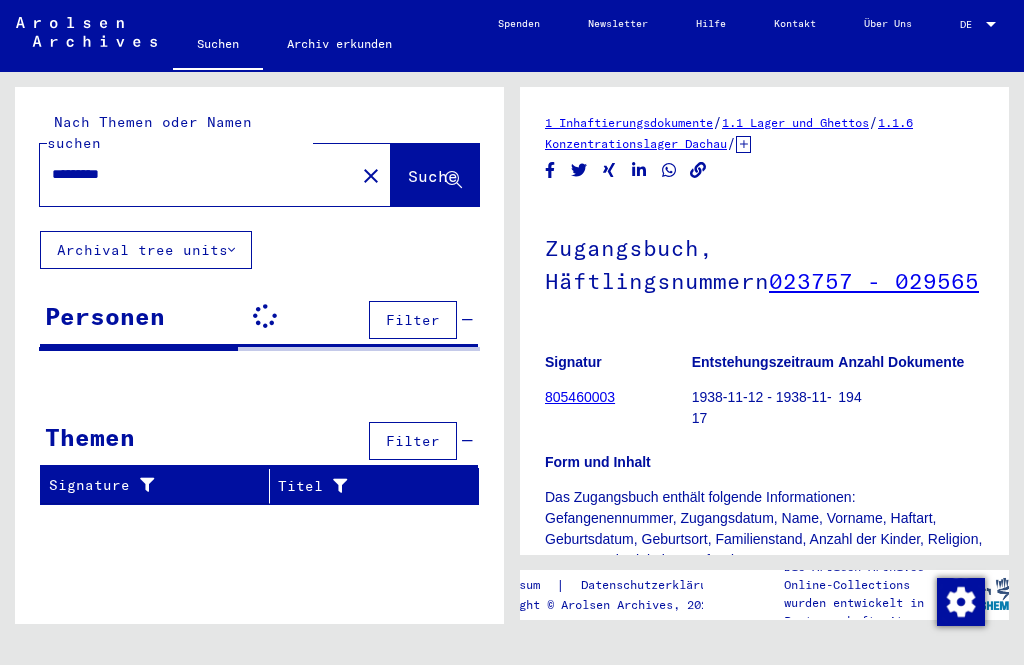 click on "*********" at bounding box center (197, 174) 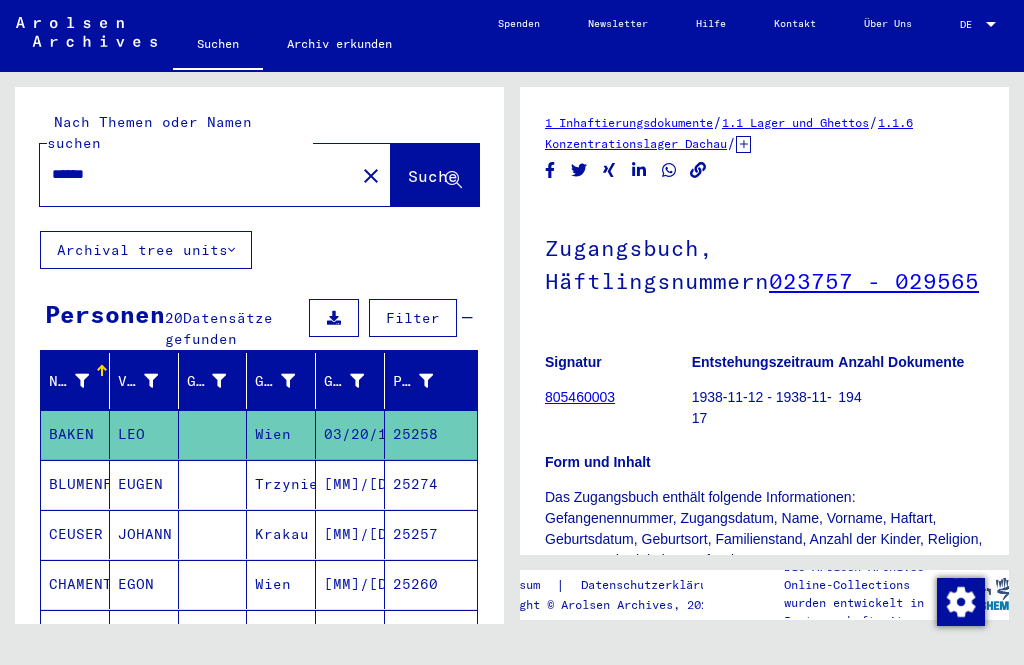 scroll, scrollTop: 0, scrollLeft: 0, axis: both 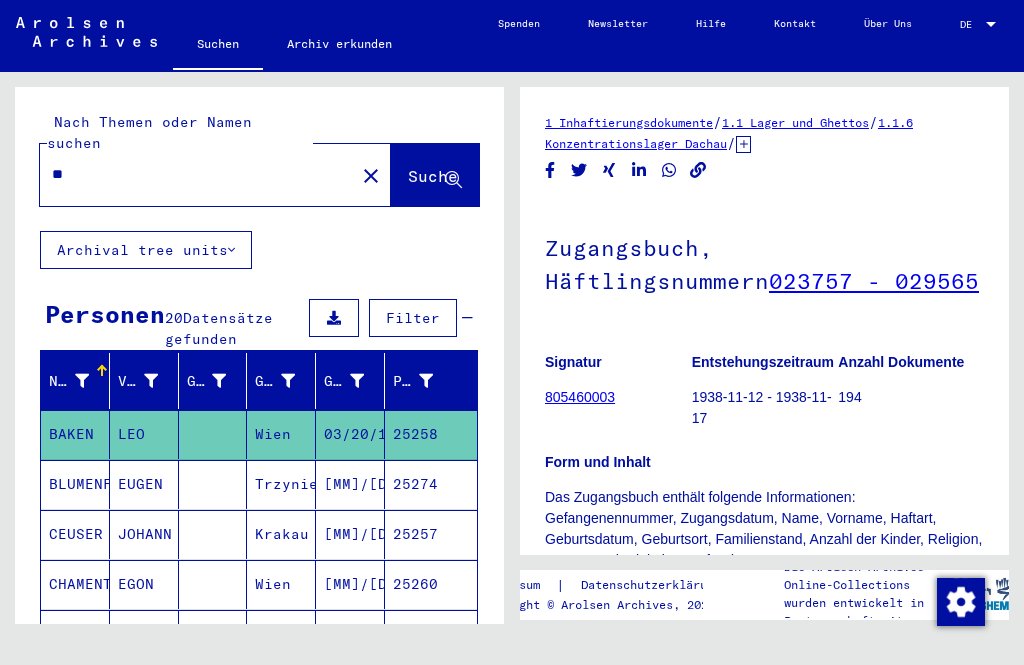 type on "*" 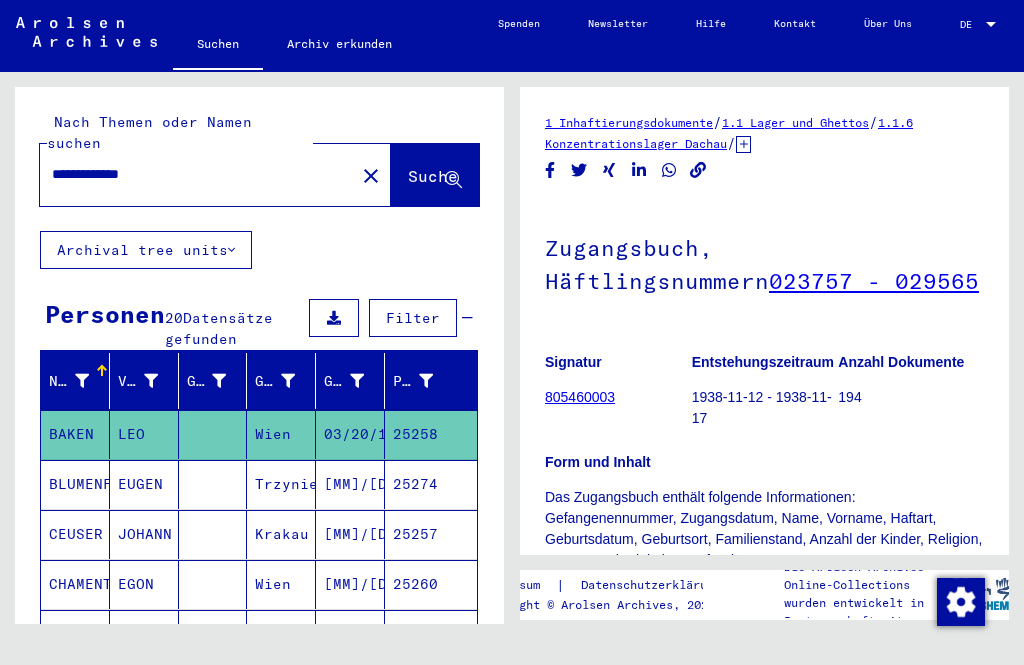 click on "Suche" 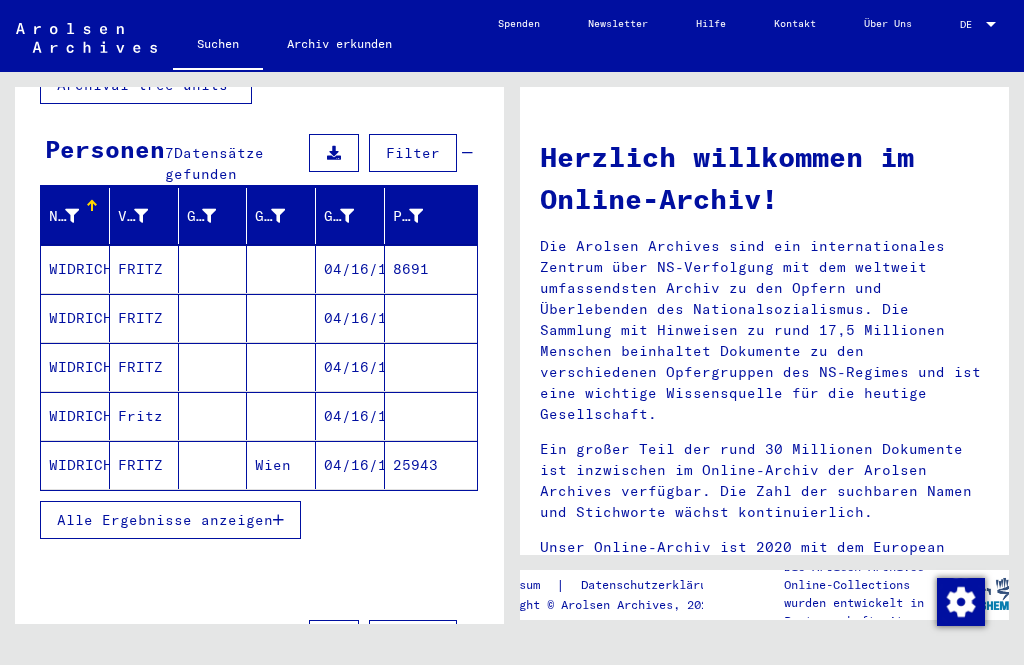 scroll, scrollTop: 174, scrollLeft: 0, axis: vertical 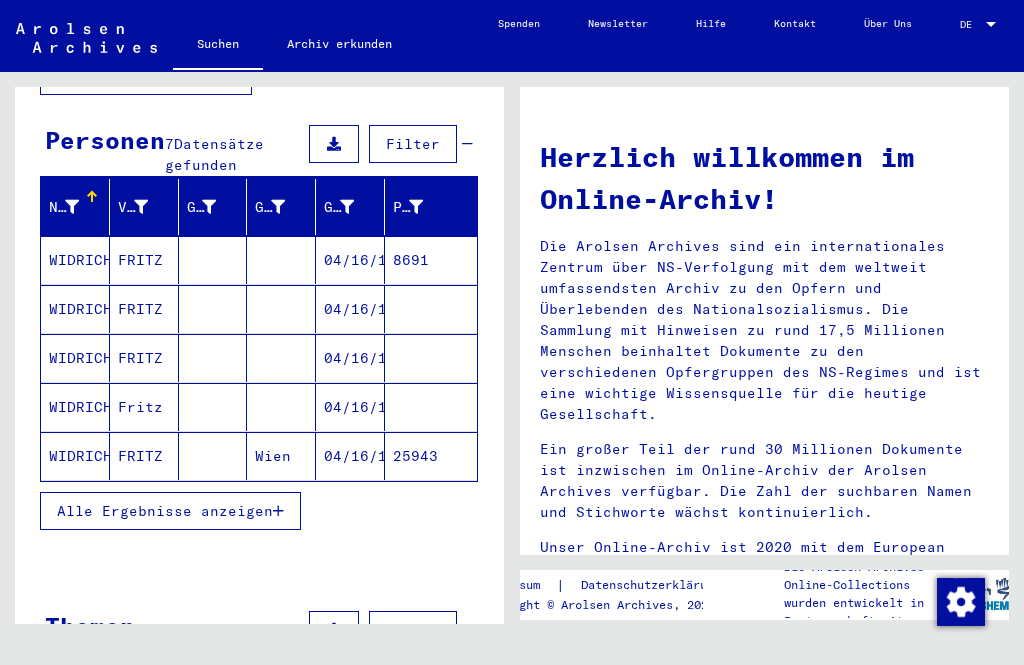click on "Alle Ergebnisse anzeigen" at bounding box center [165, 511] 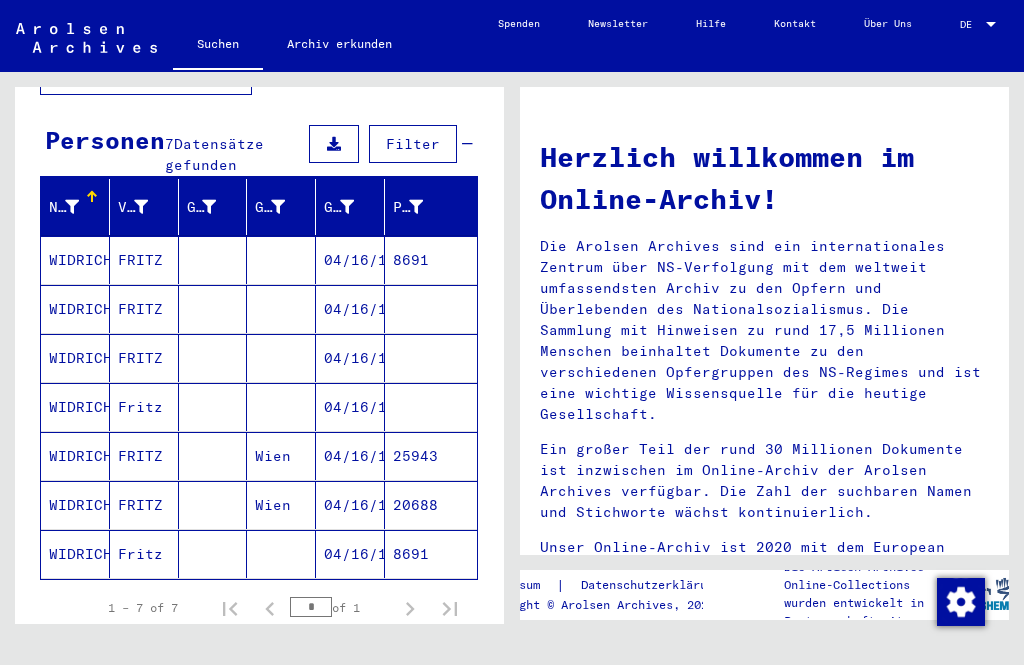 click on "WIDRICH" at bounding box center (75, 309) 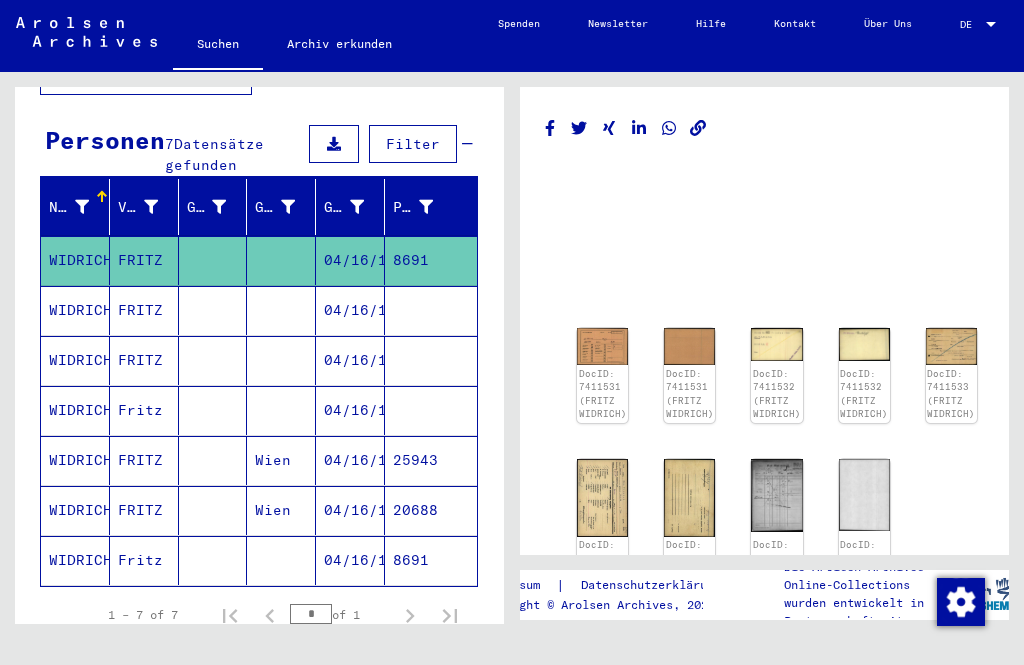 scroll, scrollTop: 0, scrollLeft: 0, axis: both 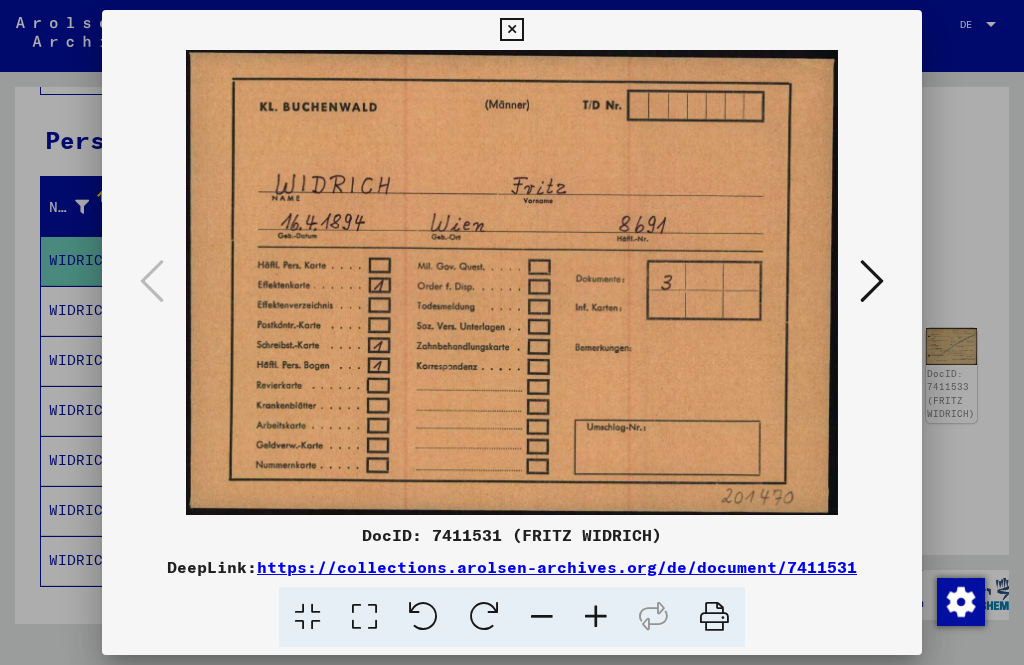 click at bounding box center (872, 281) 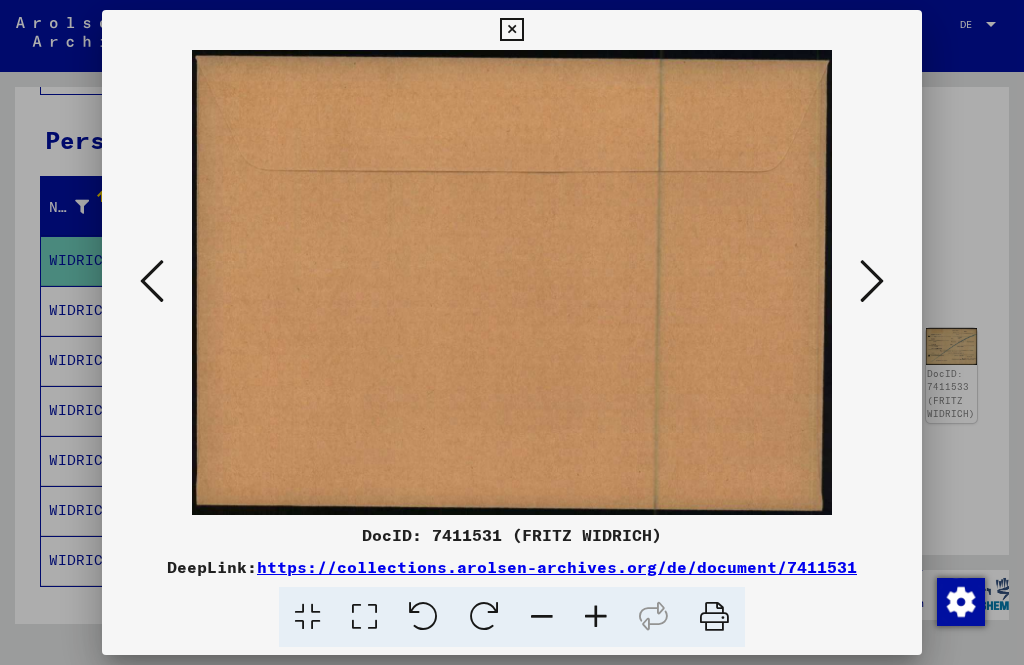 click at bounding box center (872, 281) 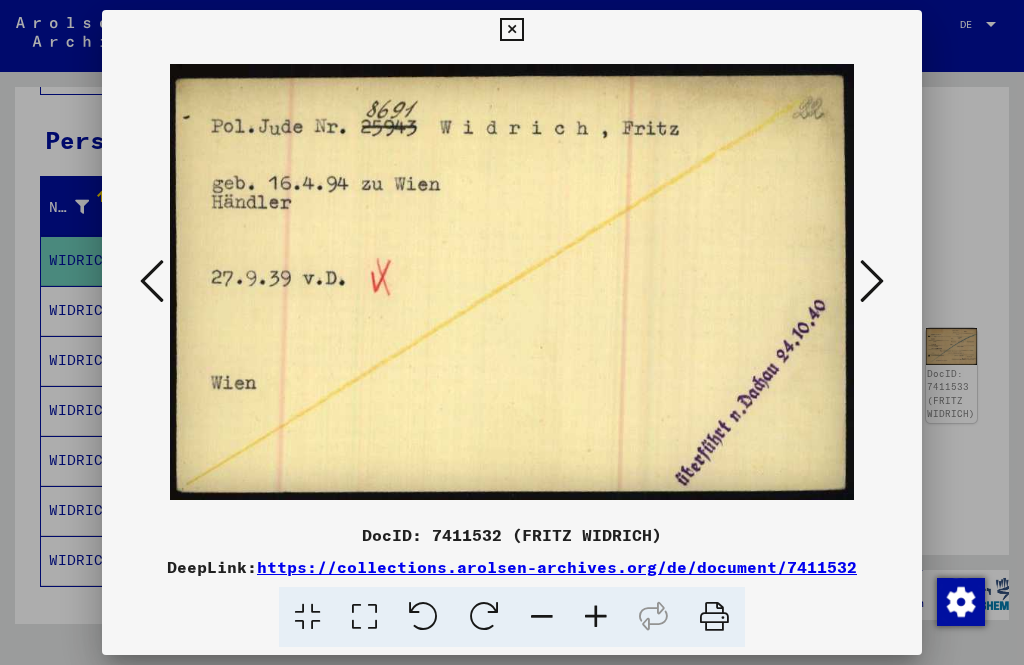 click at bounding box center [872, 281] 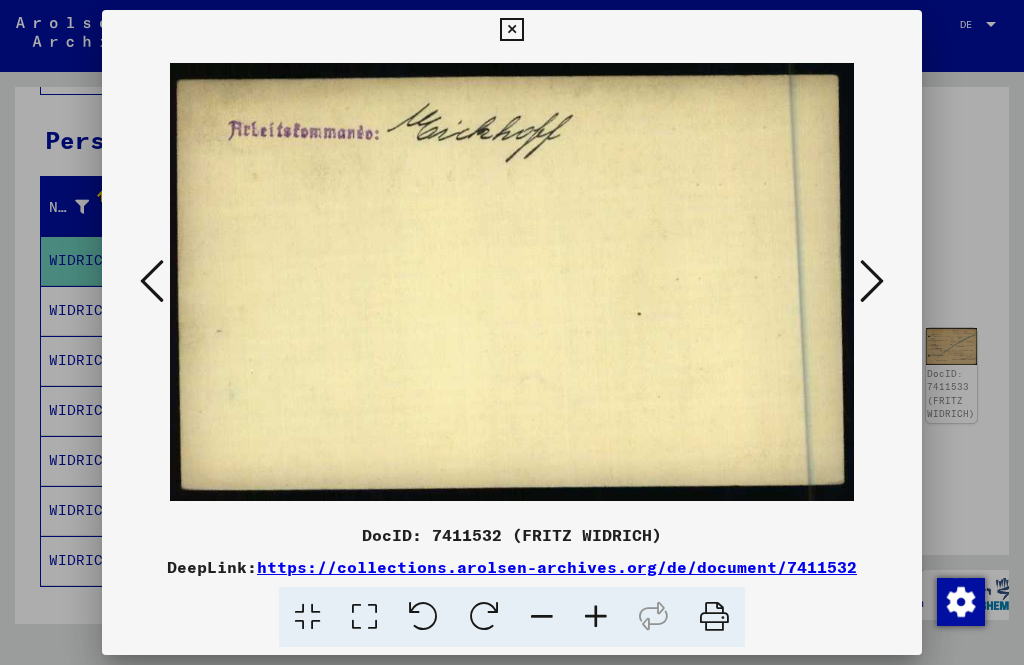 click at bounding box center [872, 281] 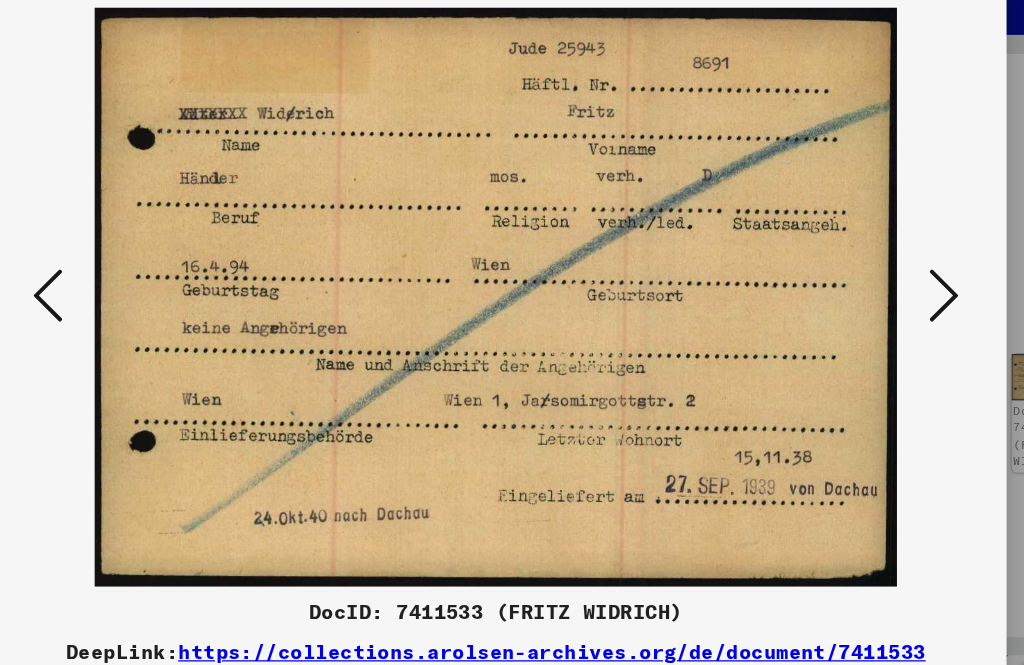 click at bounding box center (872, 281) 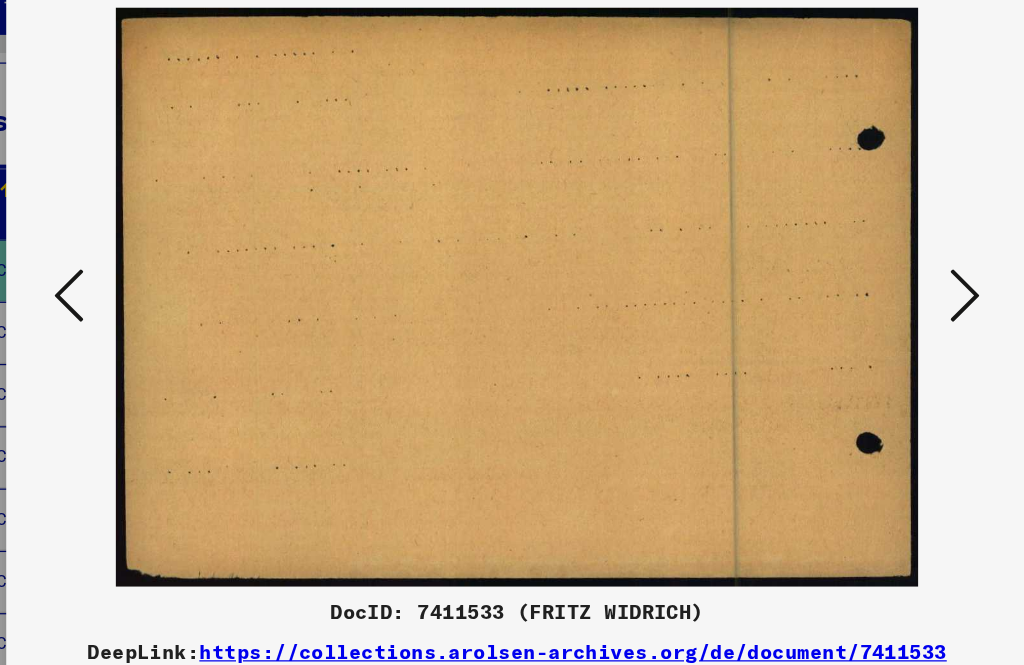click at bounding box center (872, 281) 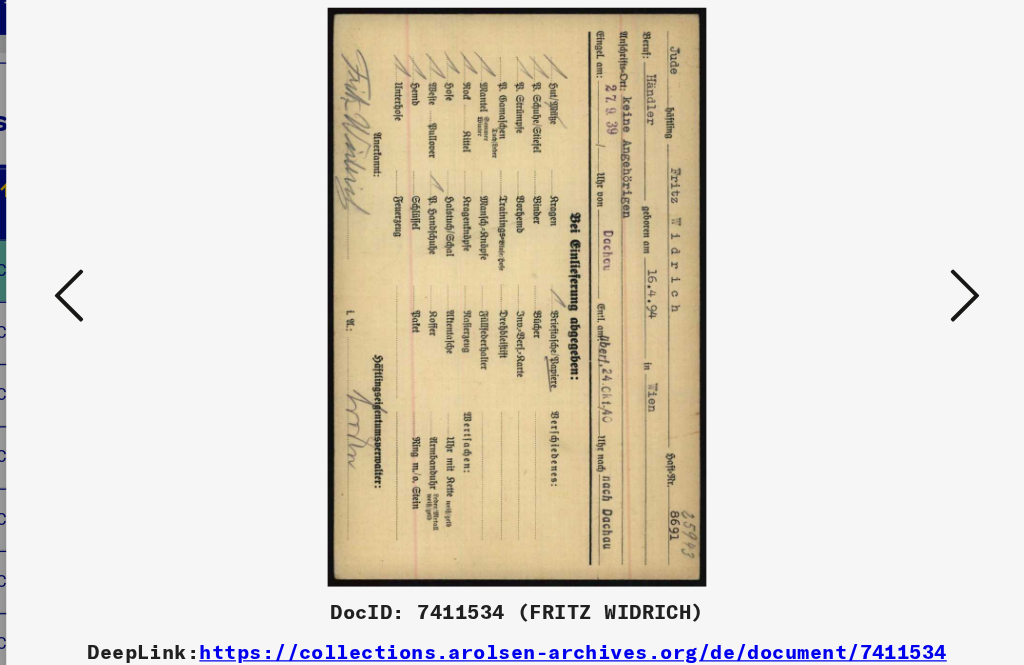 click at bounding box center (872, 281) 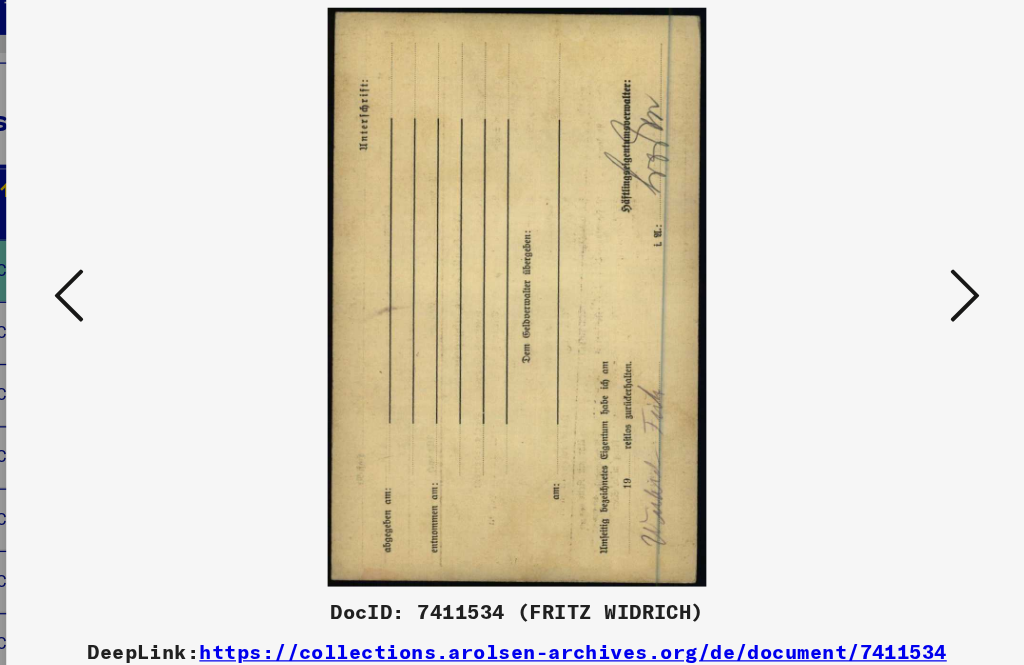 click at bounding box center [872, 281] 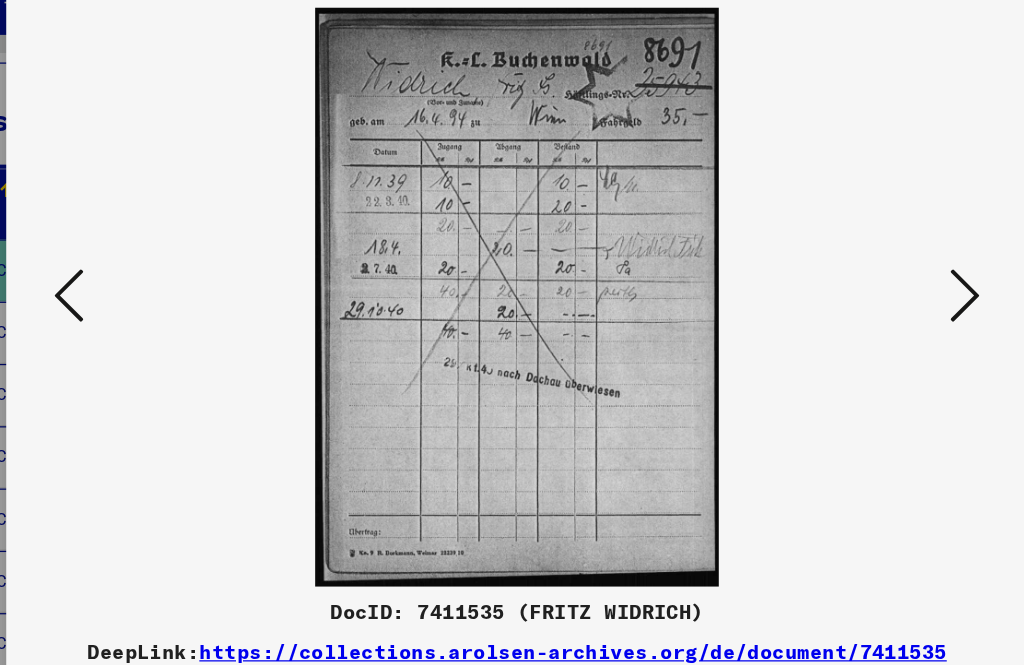 click at bounding box center [872, 281] 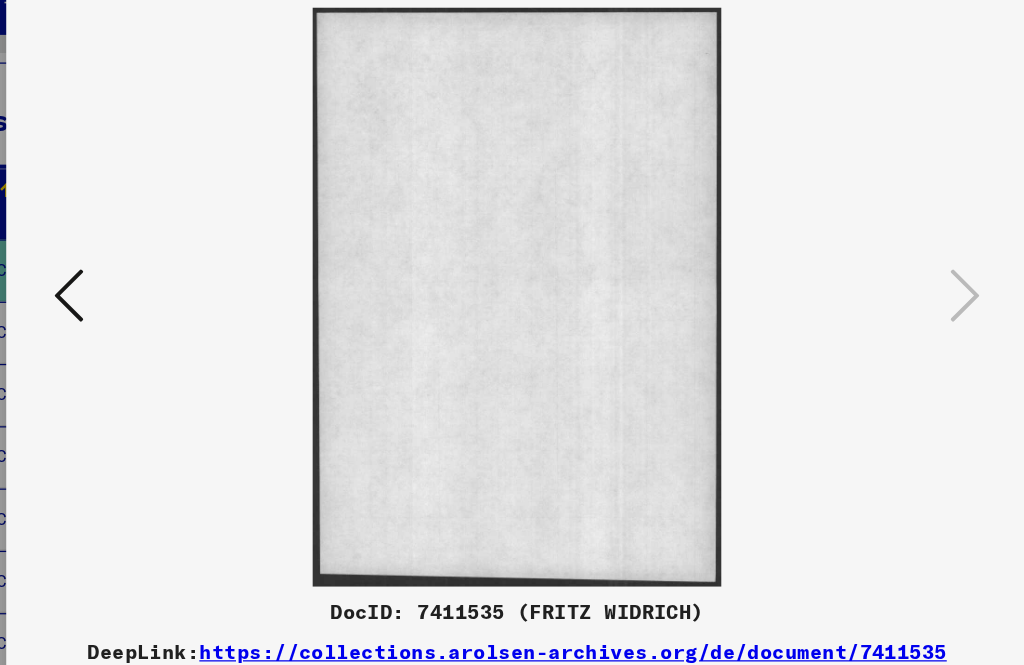 click at bounding box center [152, 281] 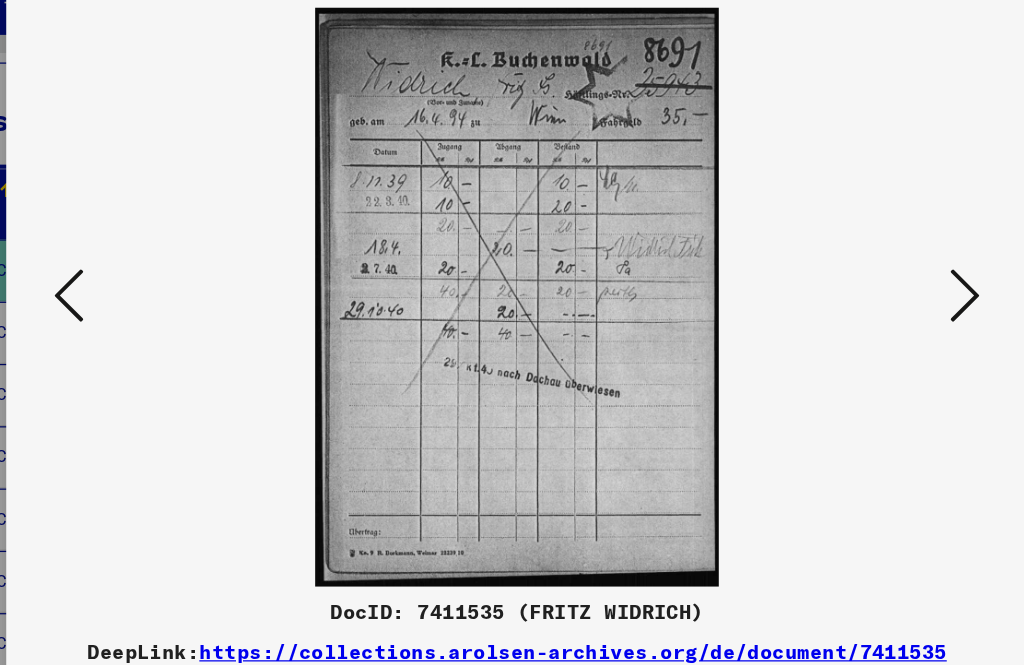 click at bounding box center [152, 281] 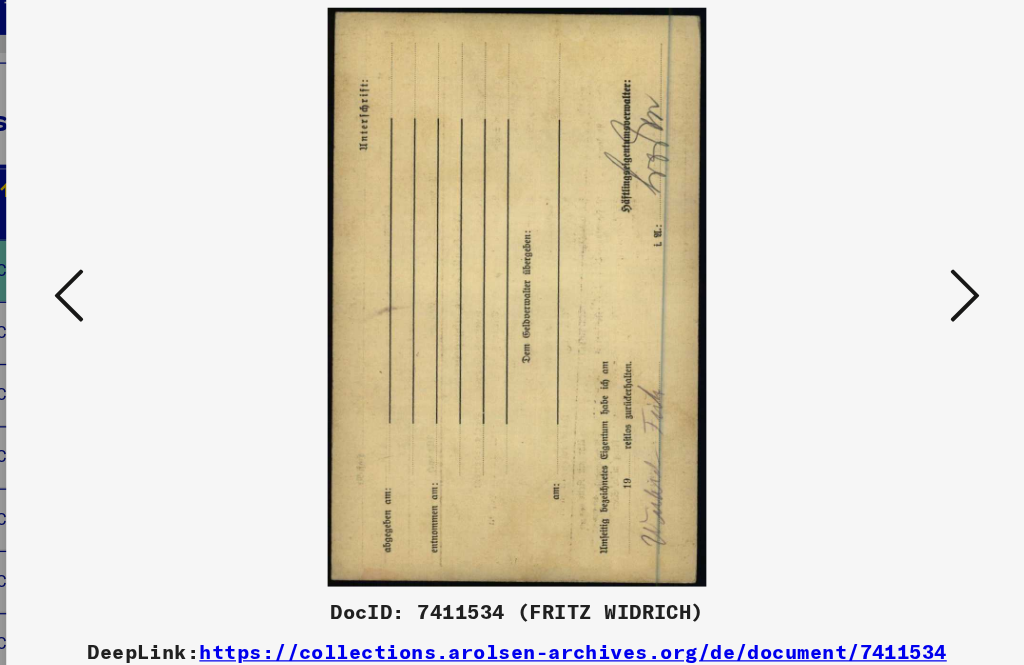 click at bounding box center (152, 281) 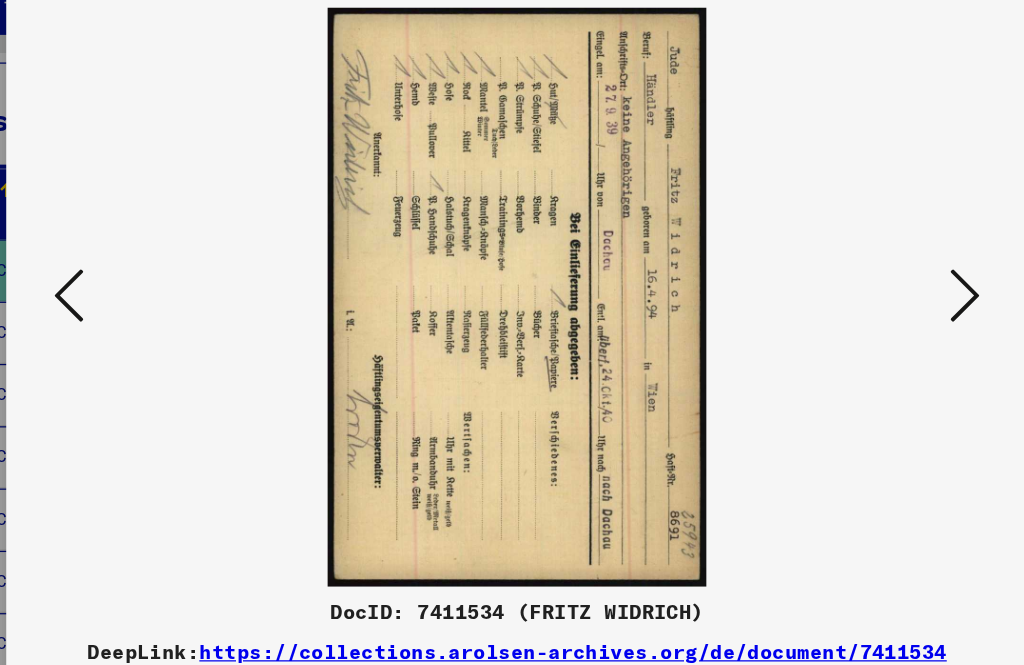 click at bounding box center (152, 282) 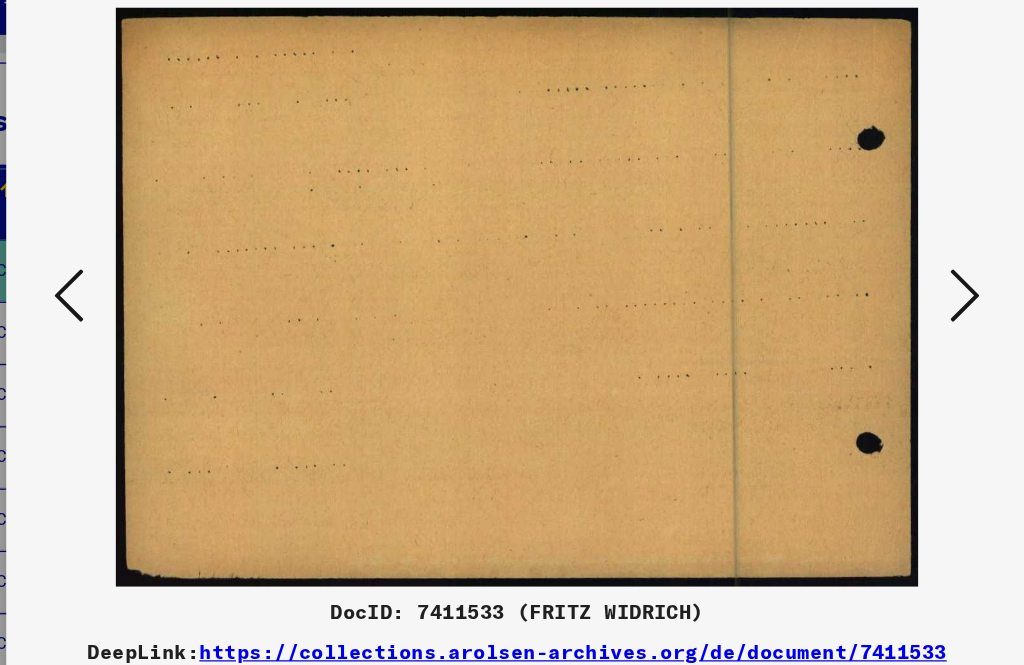 click at bounding box center [152, 281] 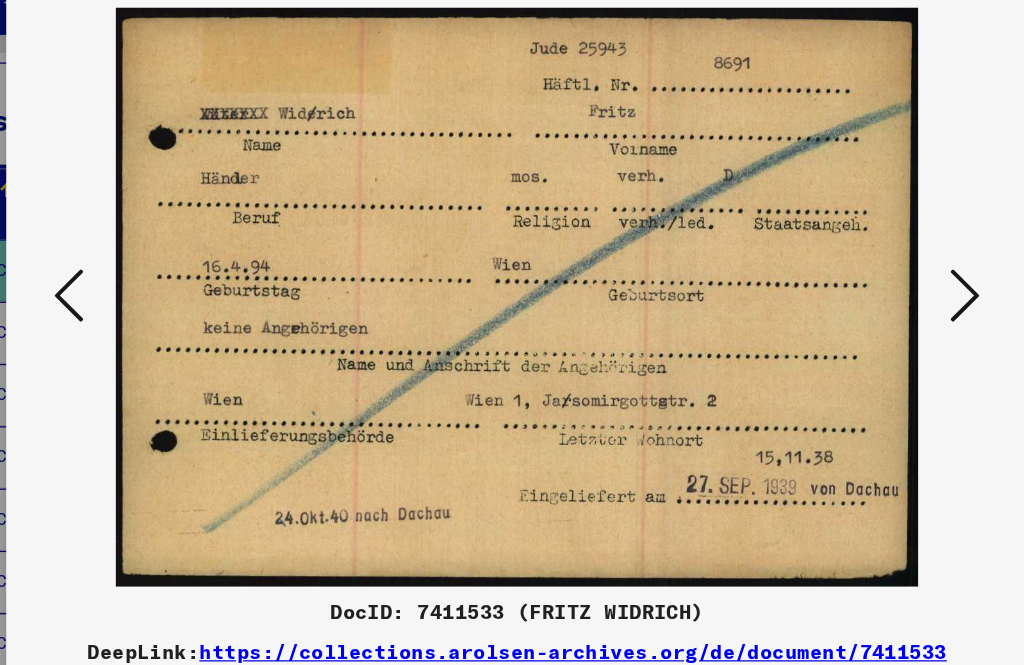 click at bounding box center [152, 281] 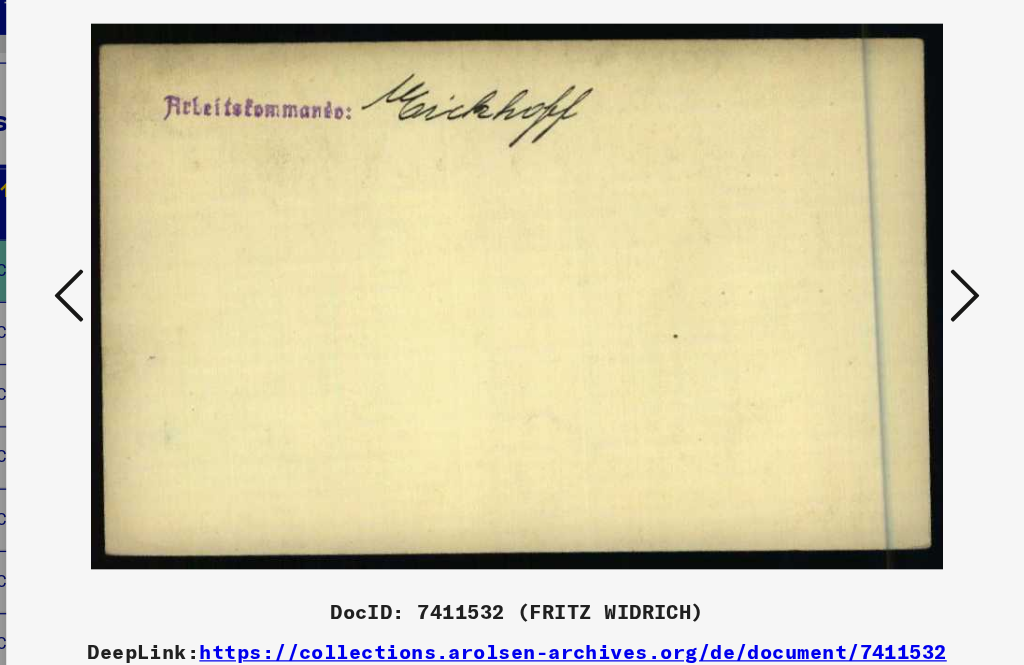 click at bounding box center [152, 281] 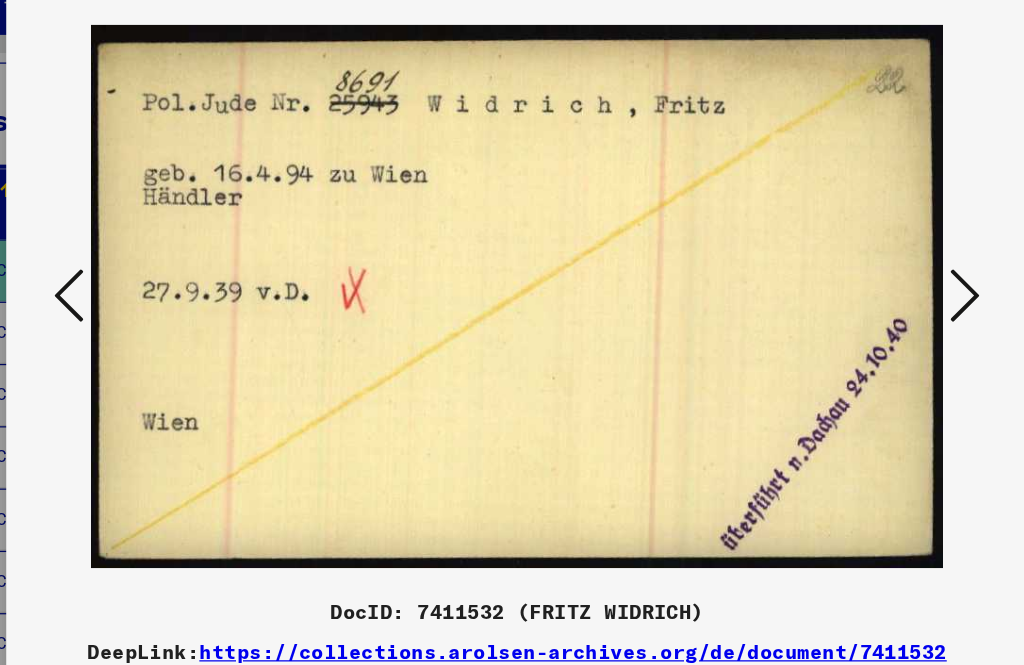 click at bounding box center (152, 281) 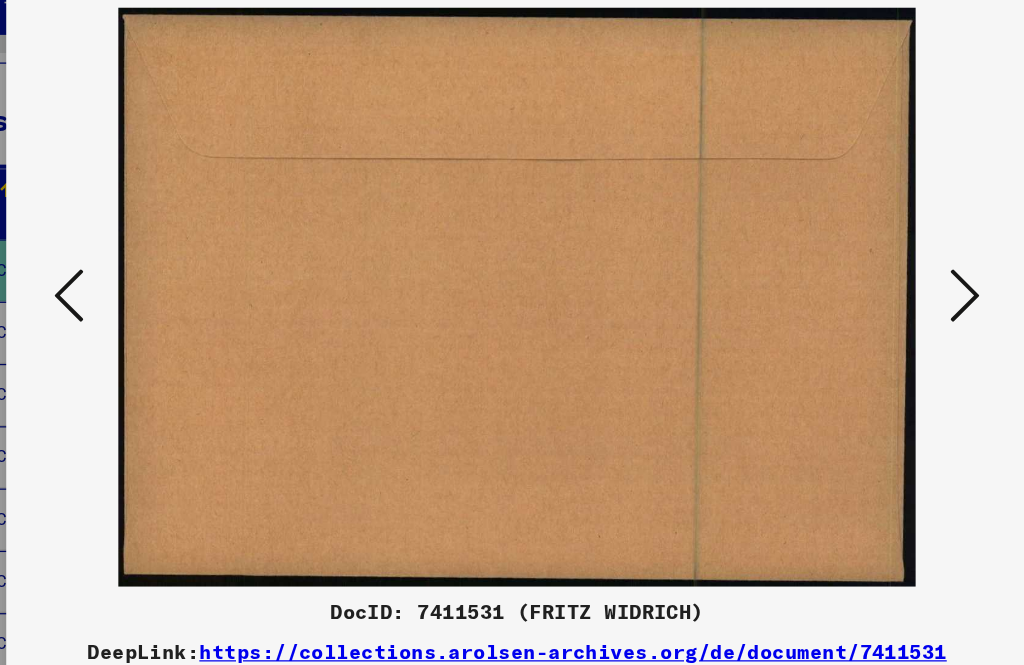 click at bounding box center (152, 281) 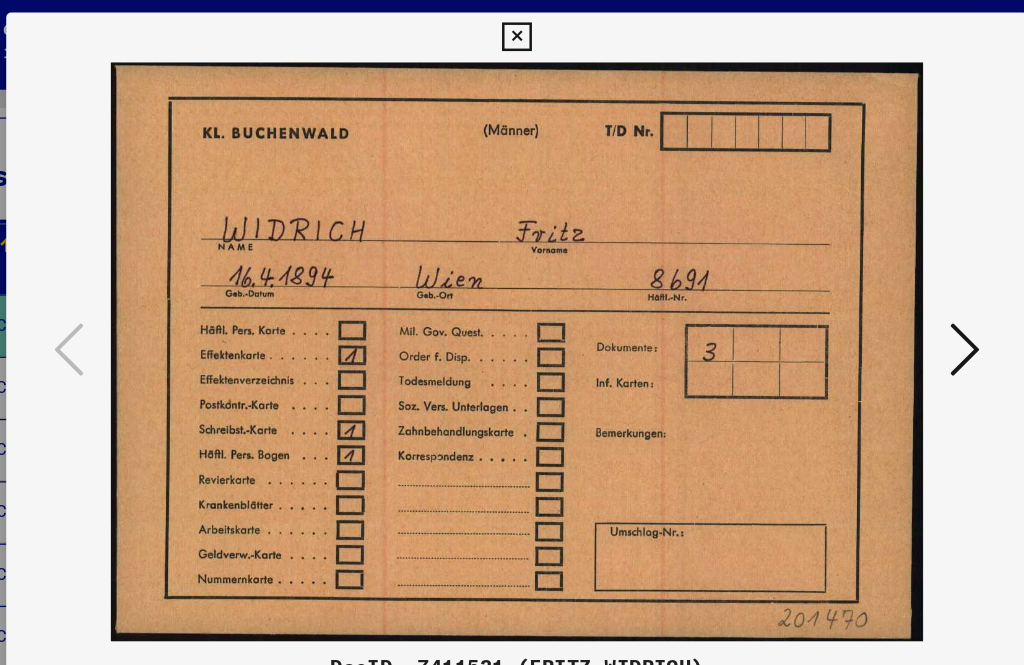 click at bounding box center [511, 30] 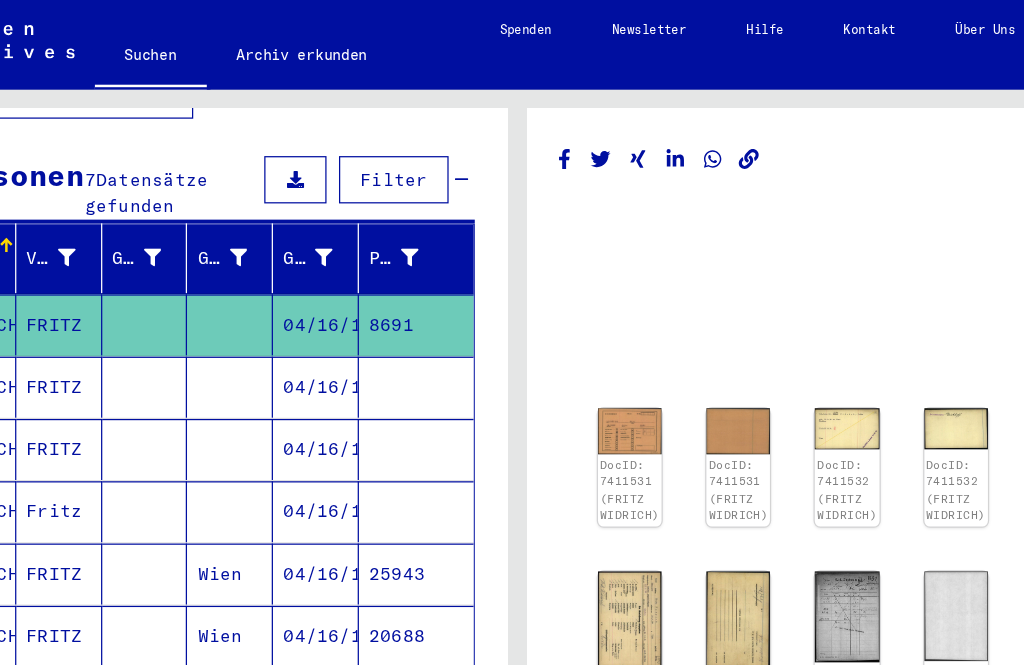 click at bounding box center (213, 360) 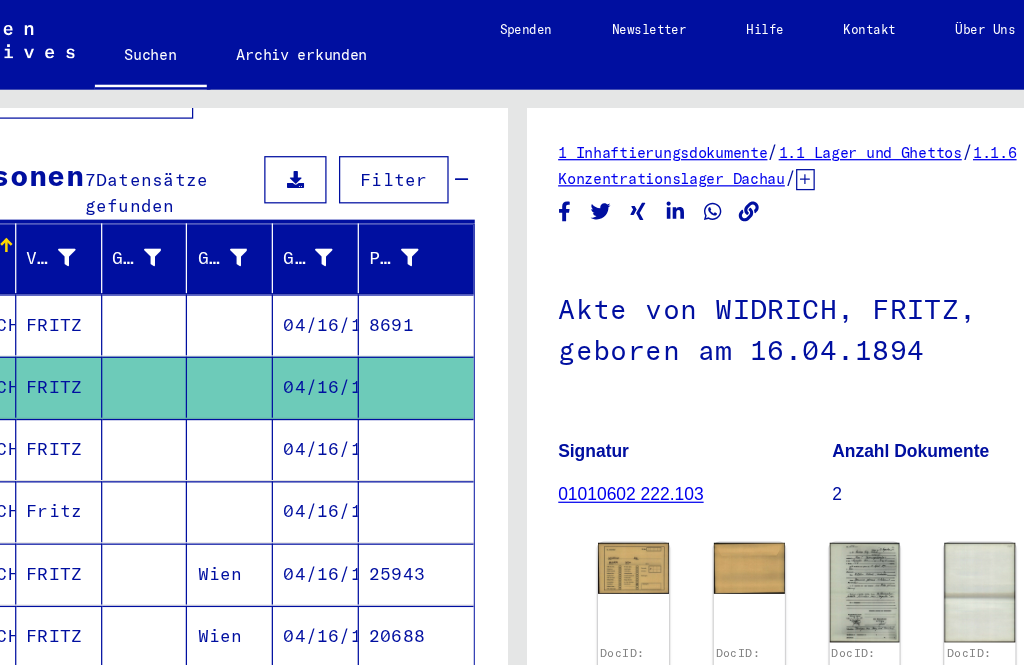 click 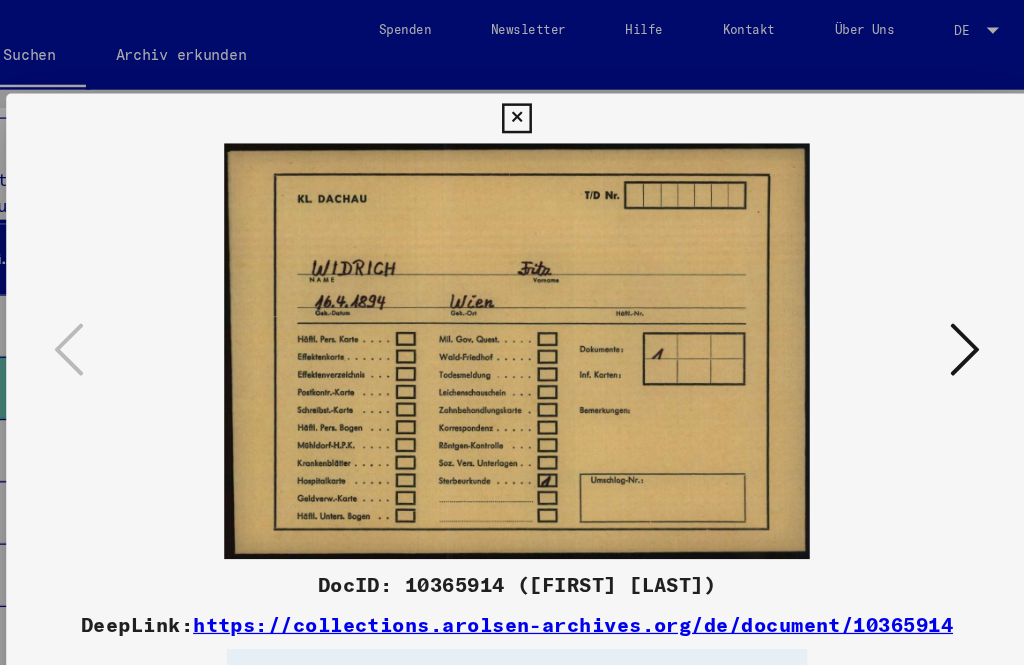 scroll, scrollTop: 0, scrollLeft: 0, axis: both 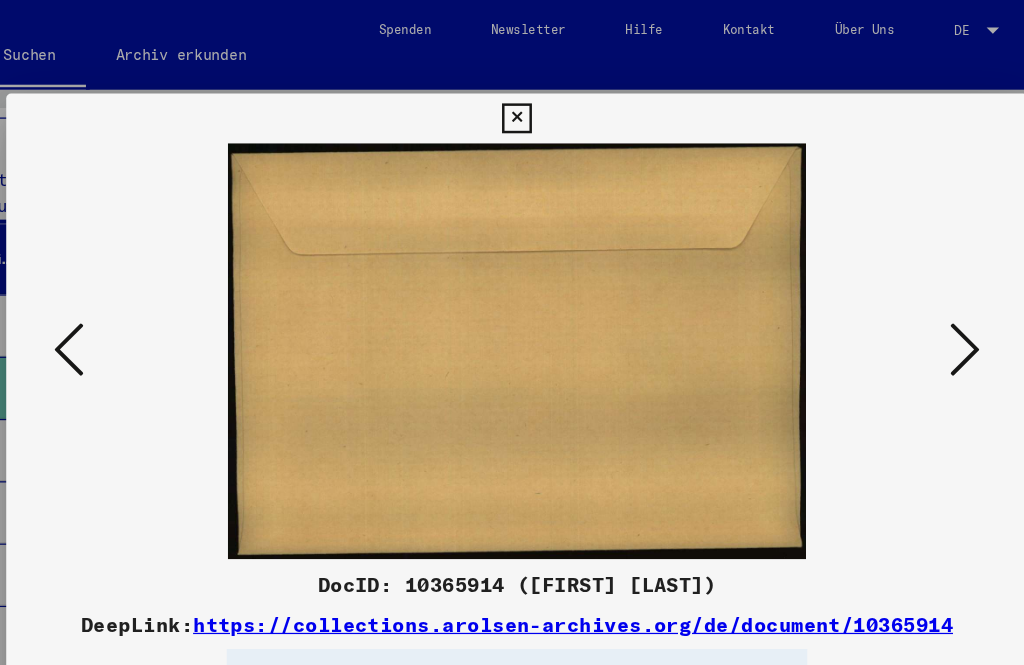 click at bounding box center (872, 281) 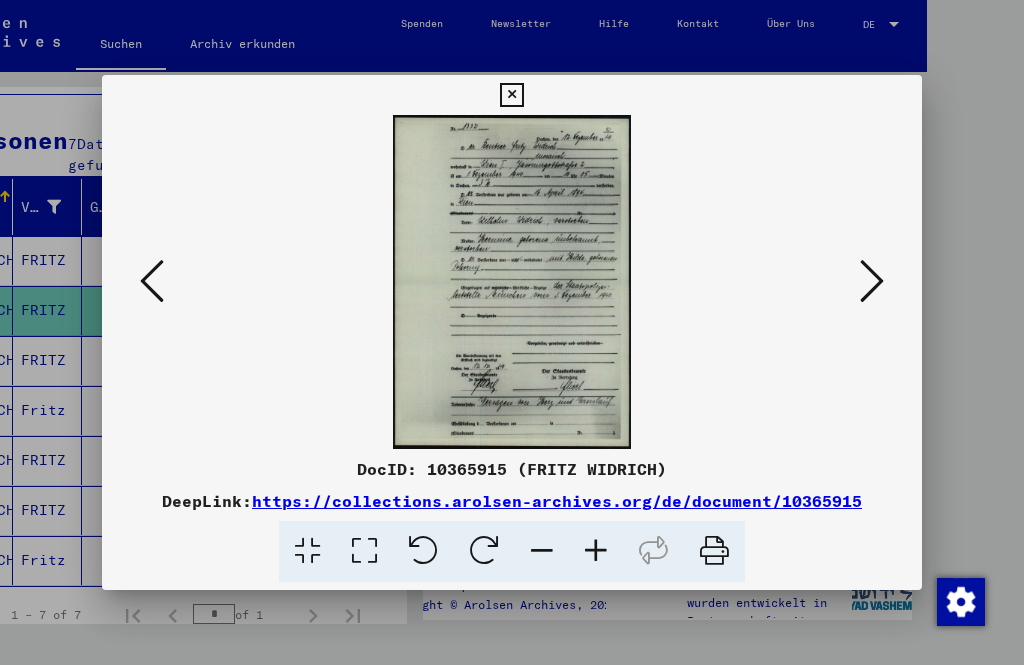 click at bounding box center (872, 282) 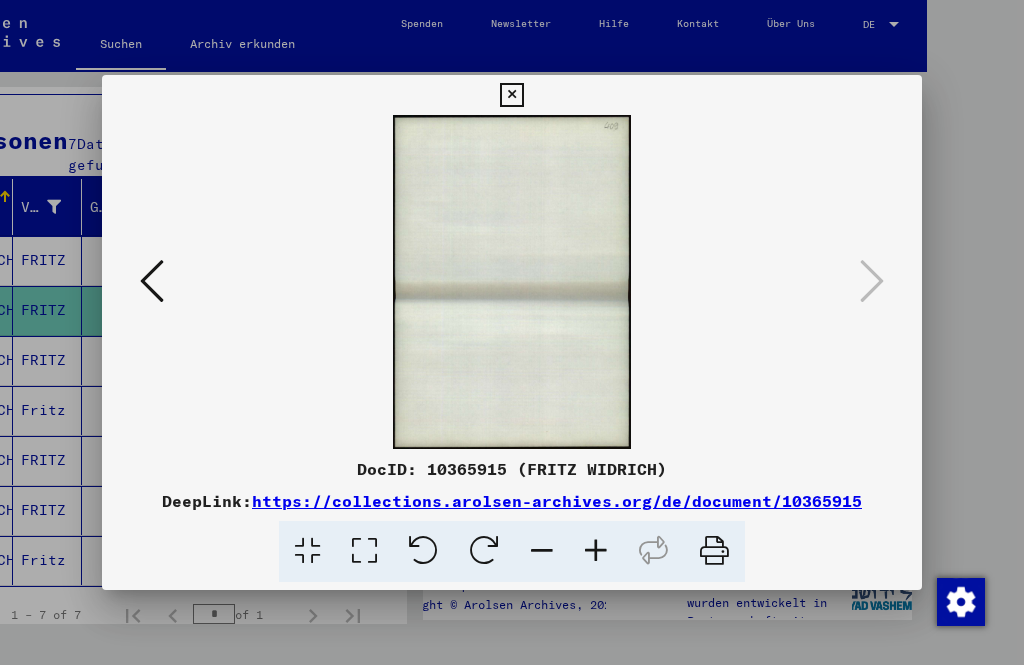 click at bounding box center (872, 281) 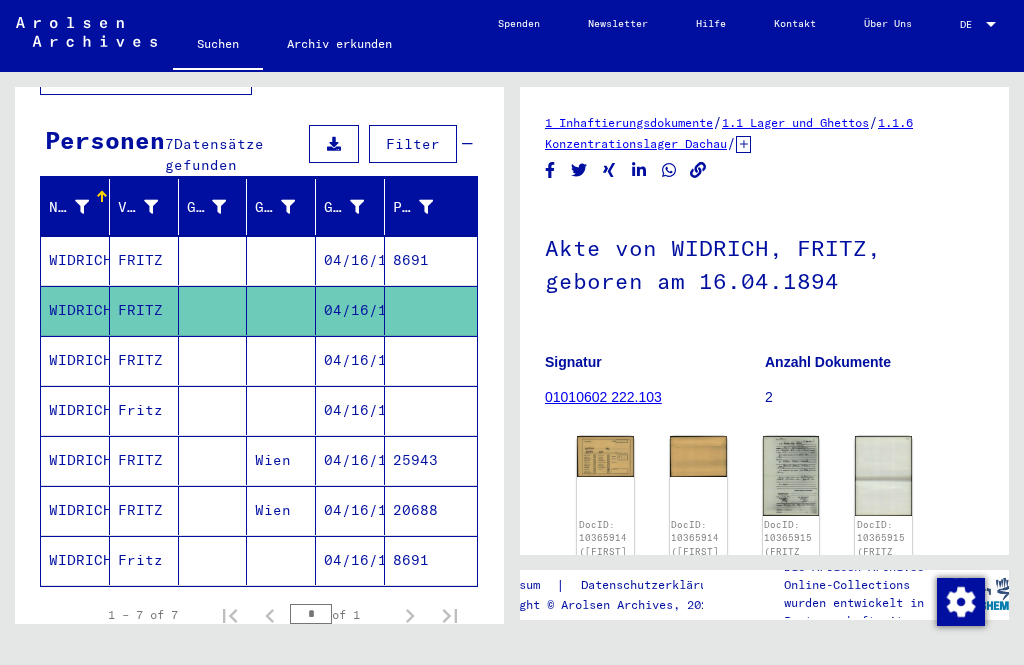 click 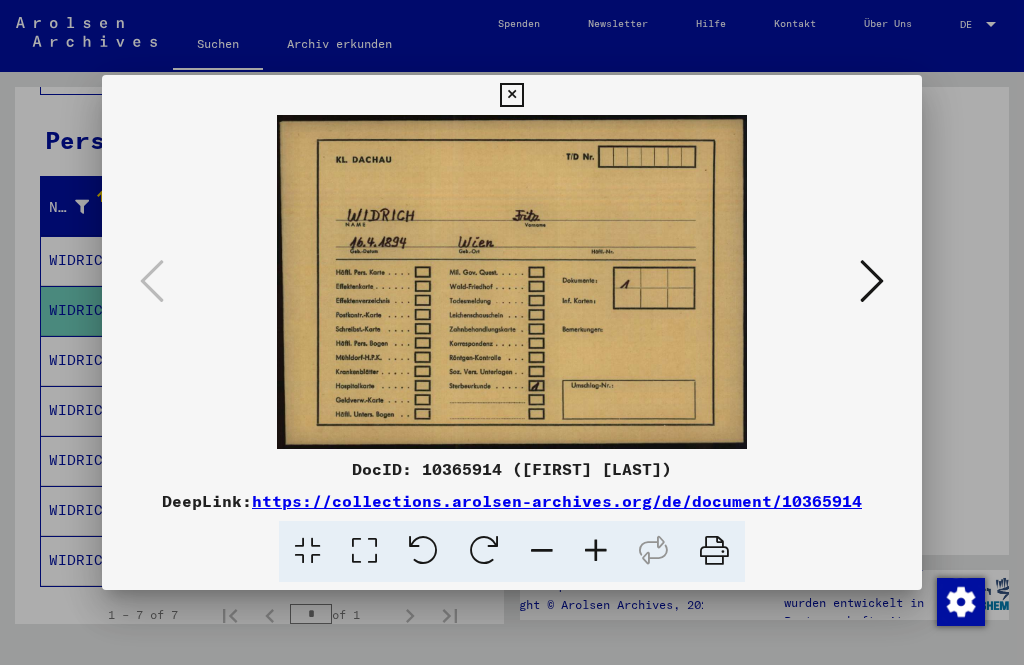 click at bounding box center (511, 95) 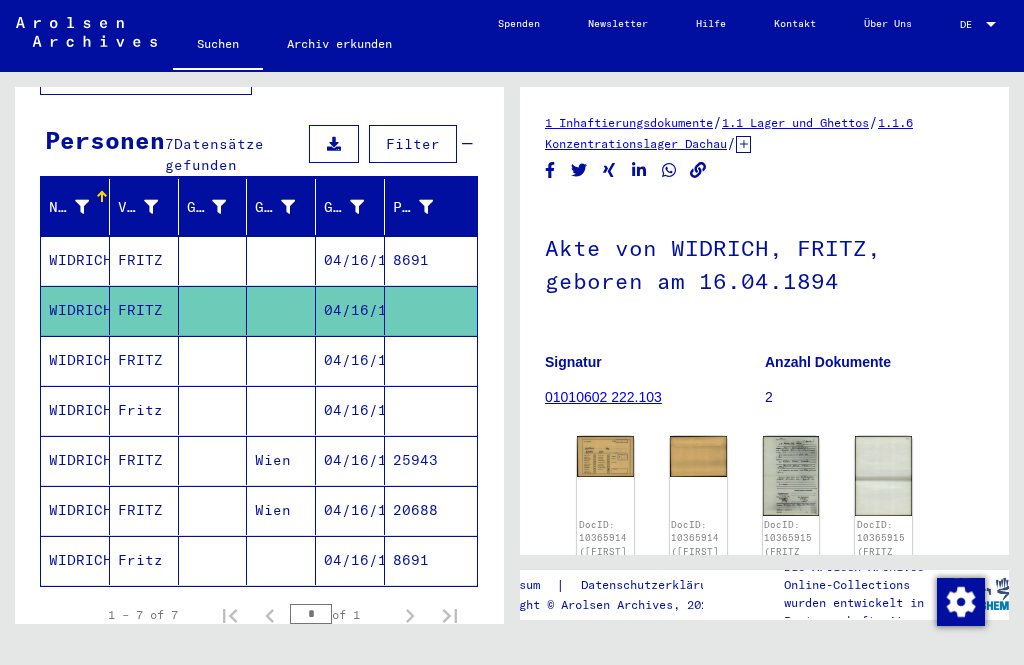 click on "WIDRICH" at bounding box center (75, 410) 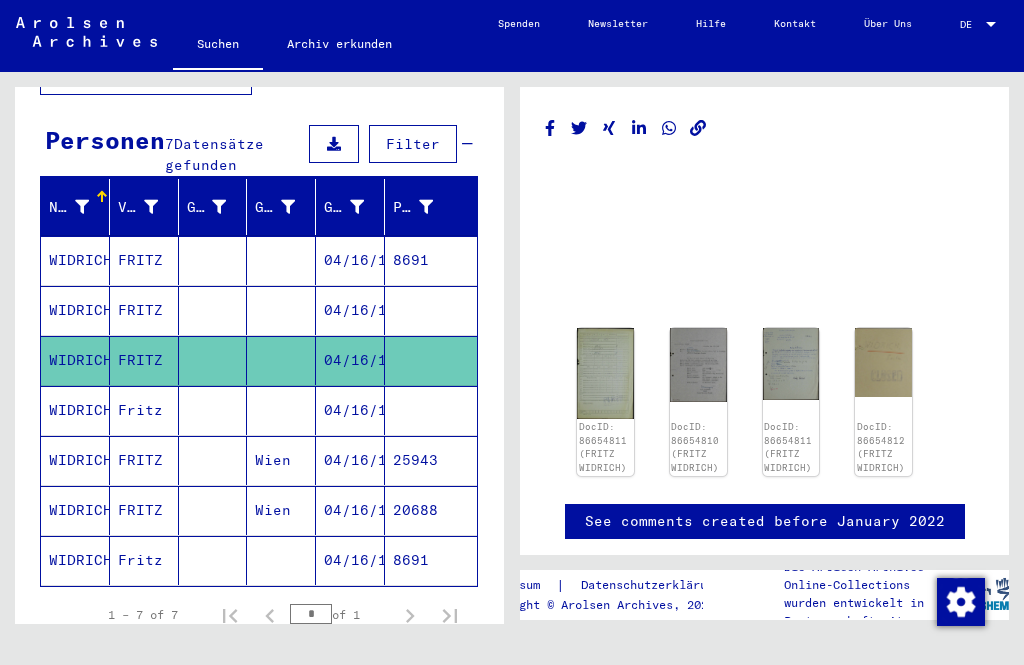 click 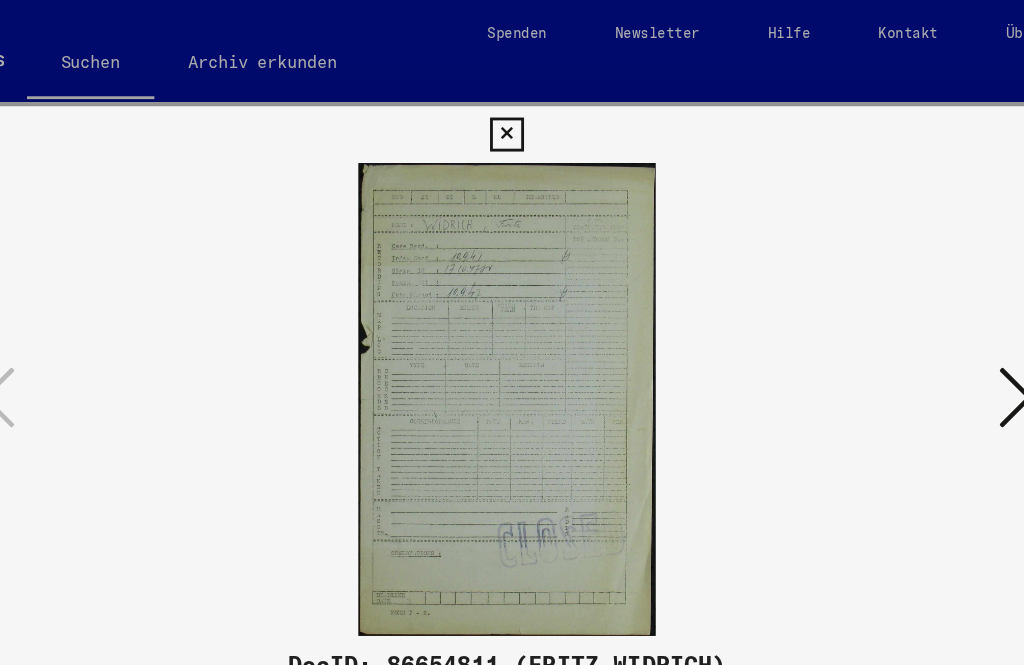 click at bounding box center [872, 281] 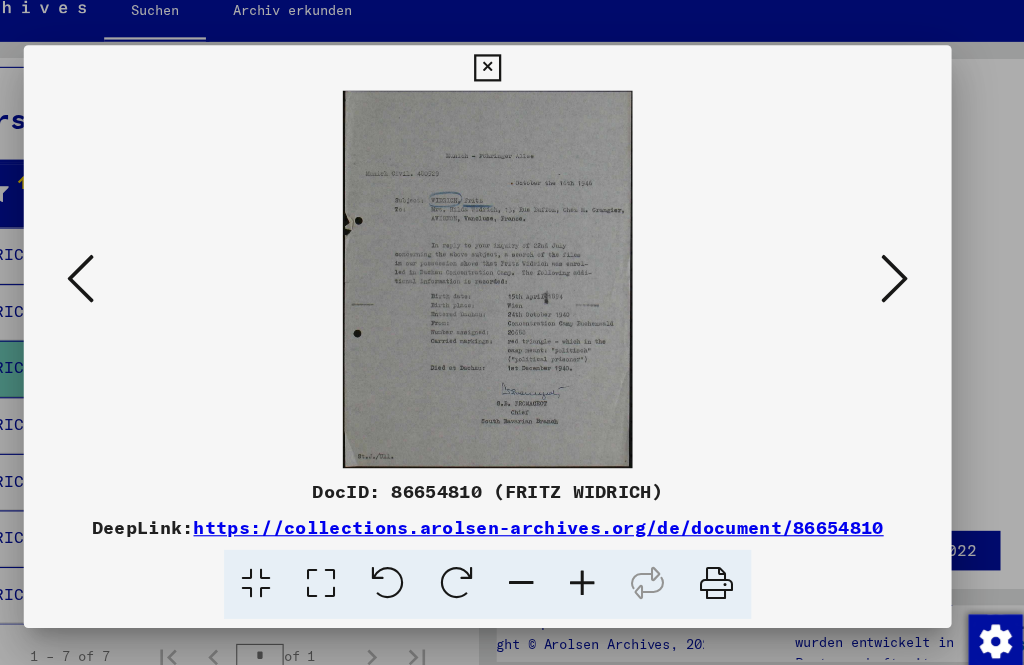 click at bounding box center [872, 282] 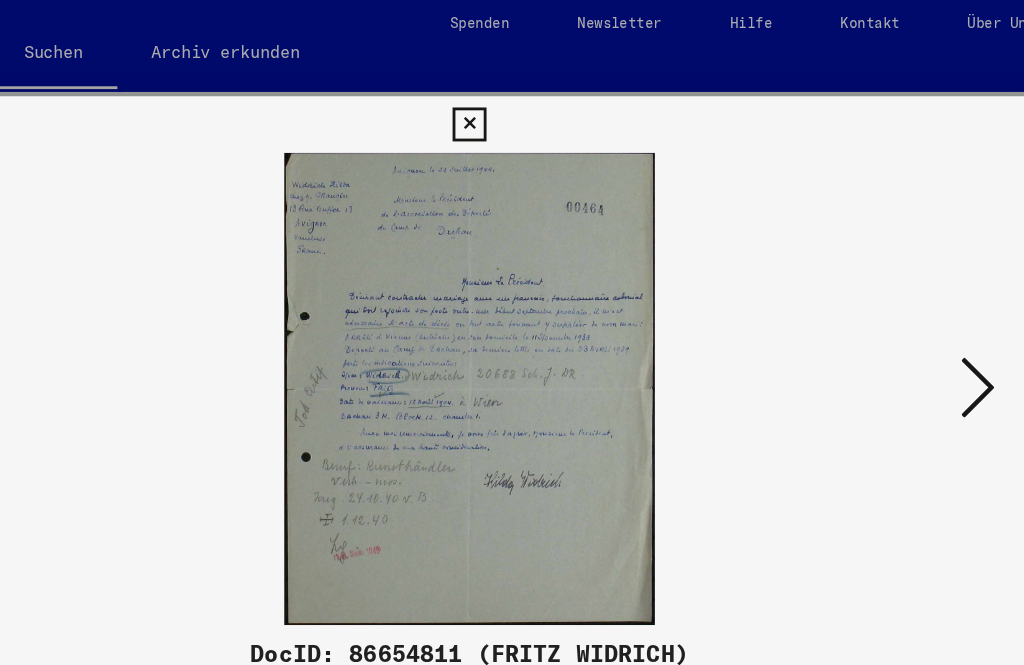 click at bounding box center [872, 282] 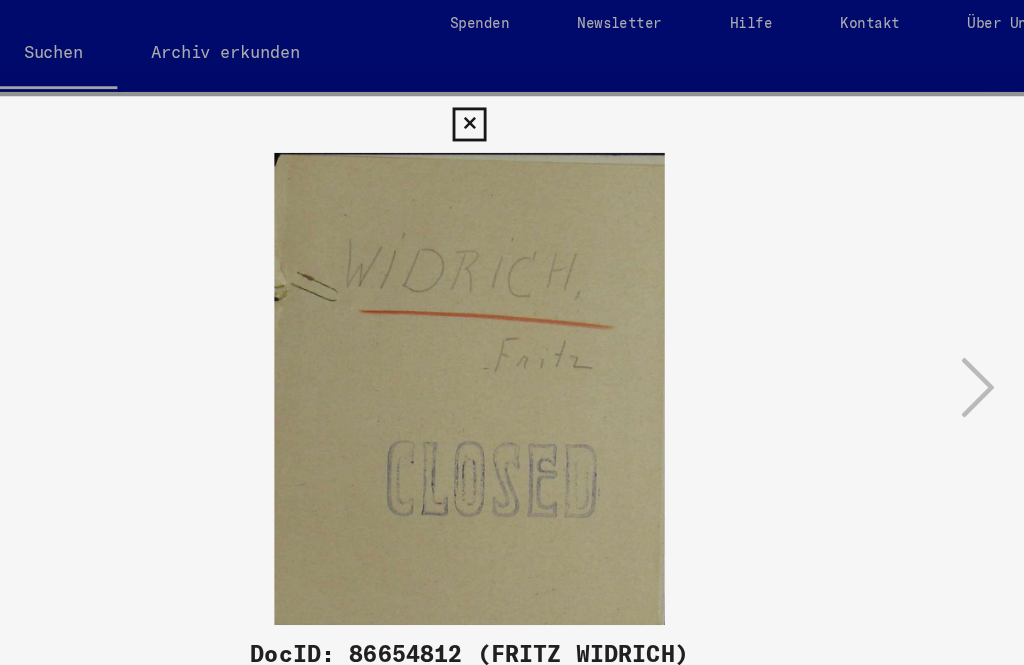 click at bounding box center (152, 281) 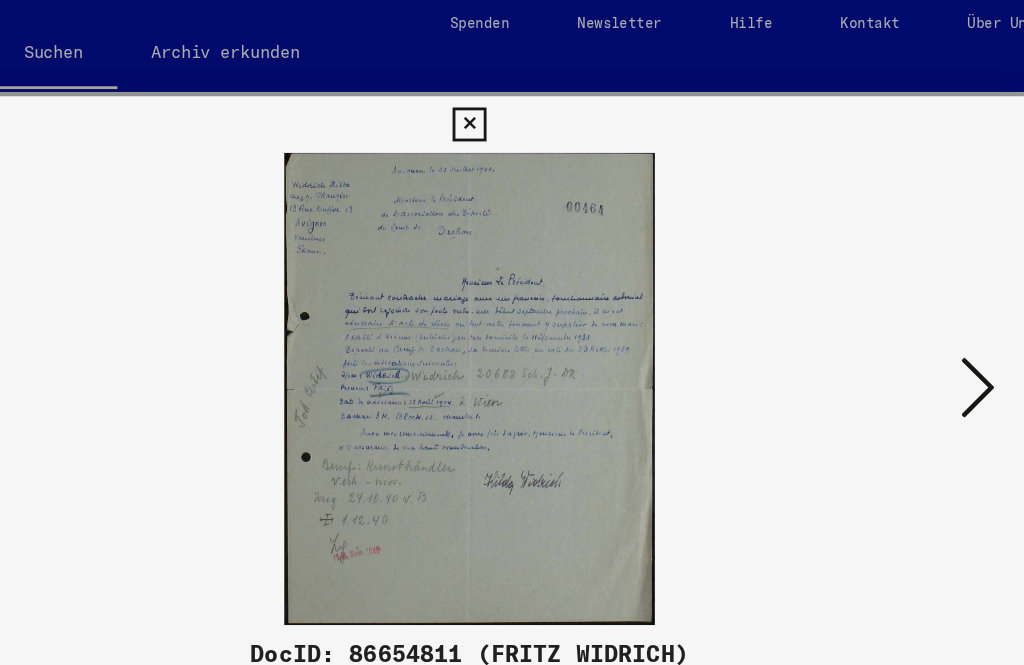 click at bounding box center [152, 281] 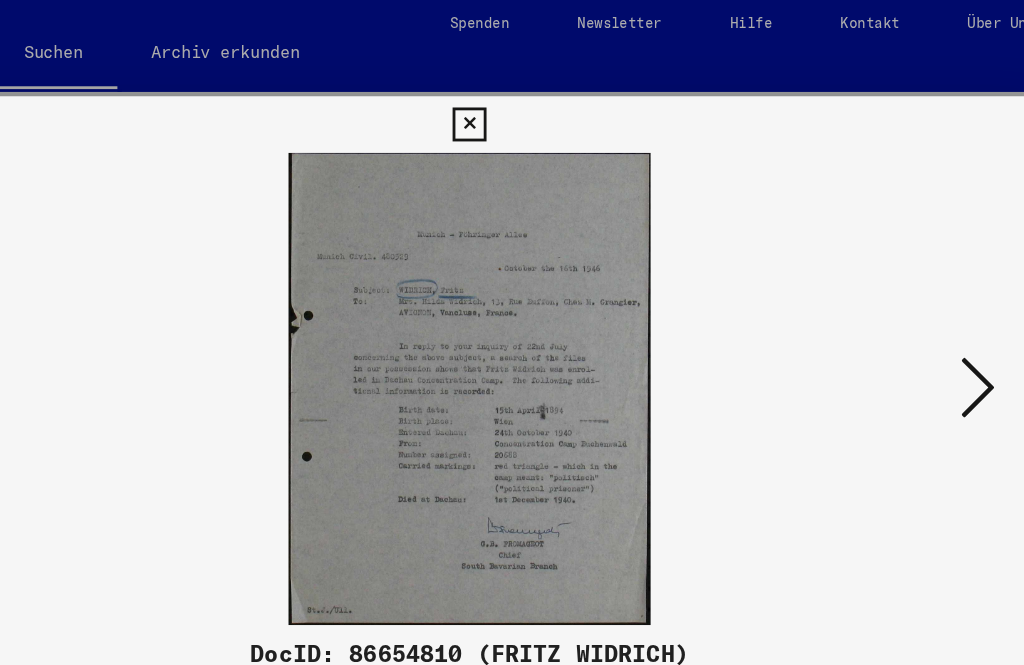 click at bounding box center (152, 281) 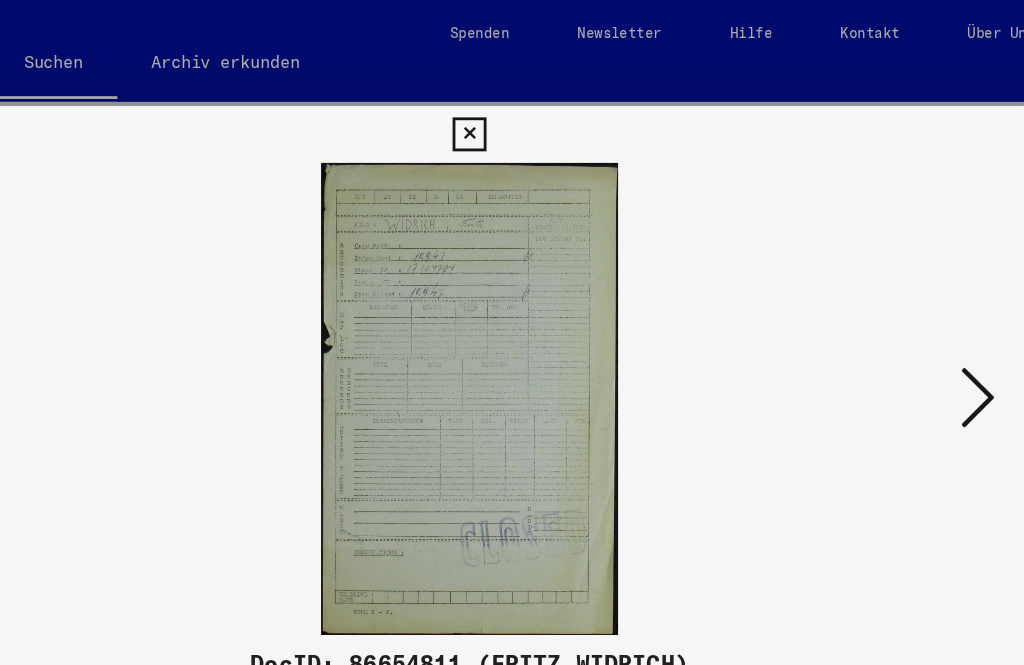 click at bounding box center (511, 95) 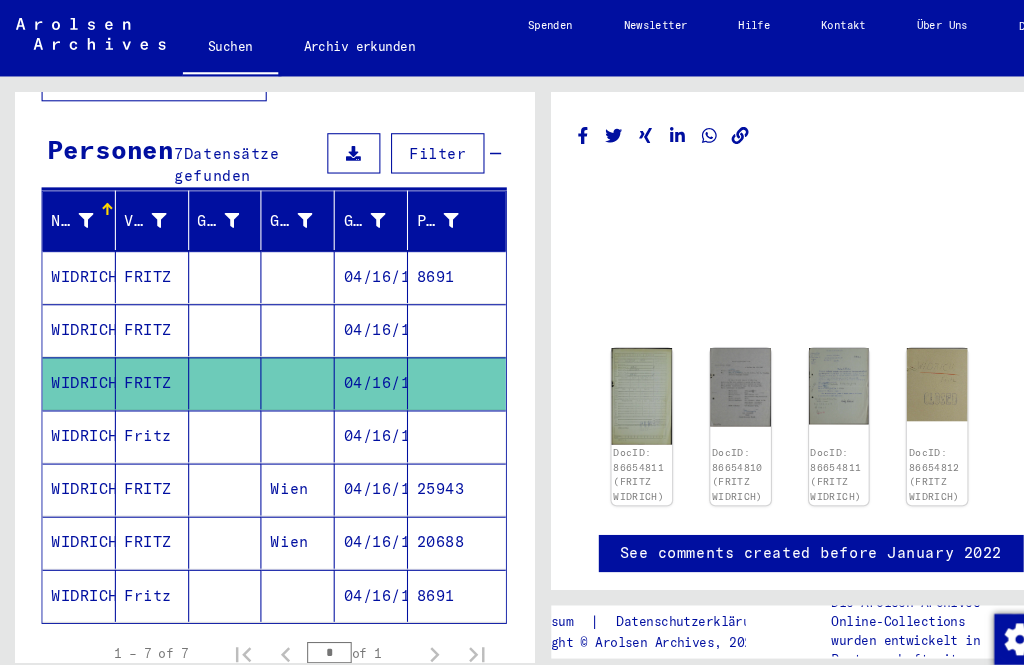 click on "WIDRICH" at bounding box center [75, 460] 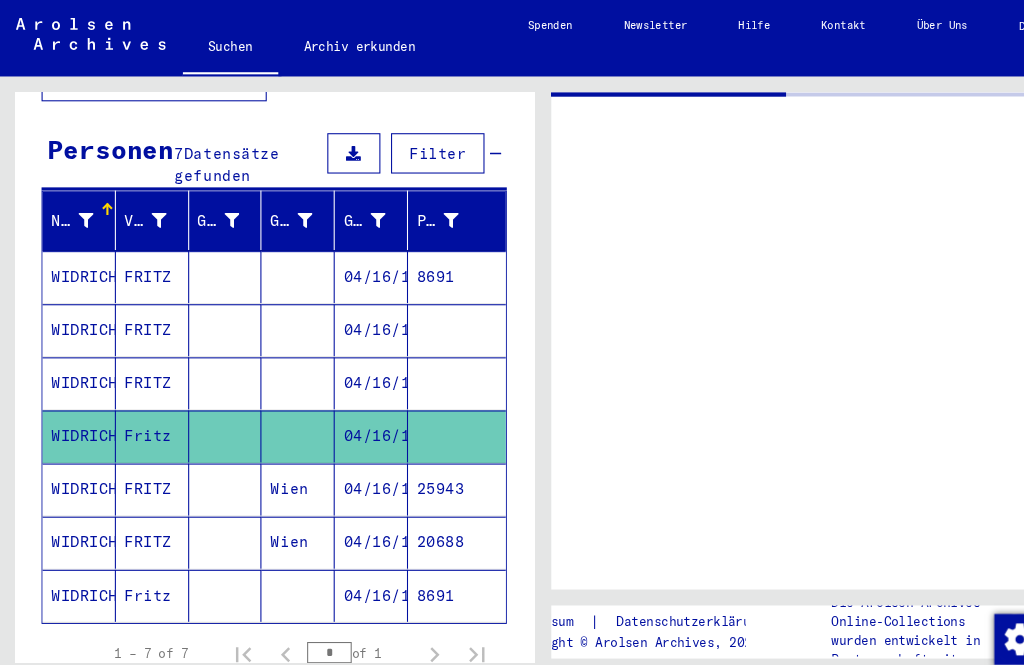 click on "WIDRICH" 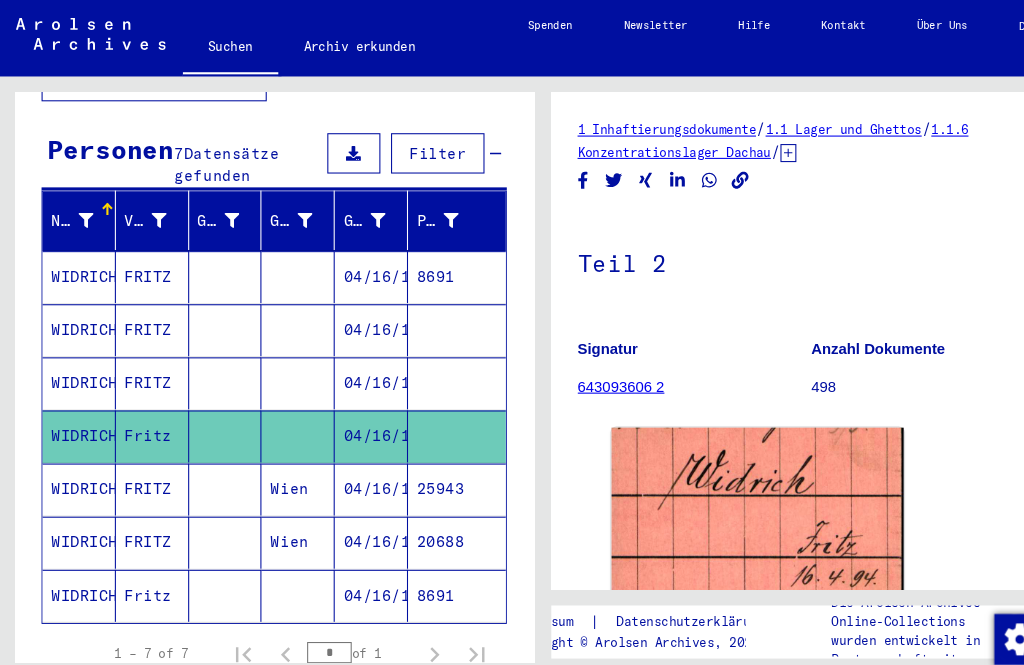 scroll, scrollTop: 164, scrollLeft: 0, axis: vertical 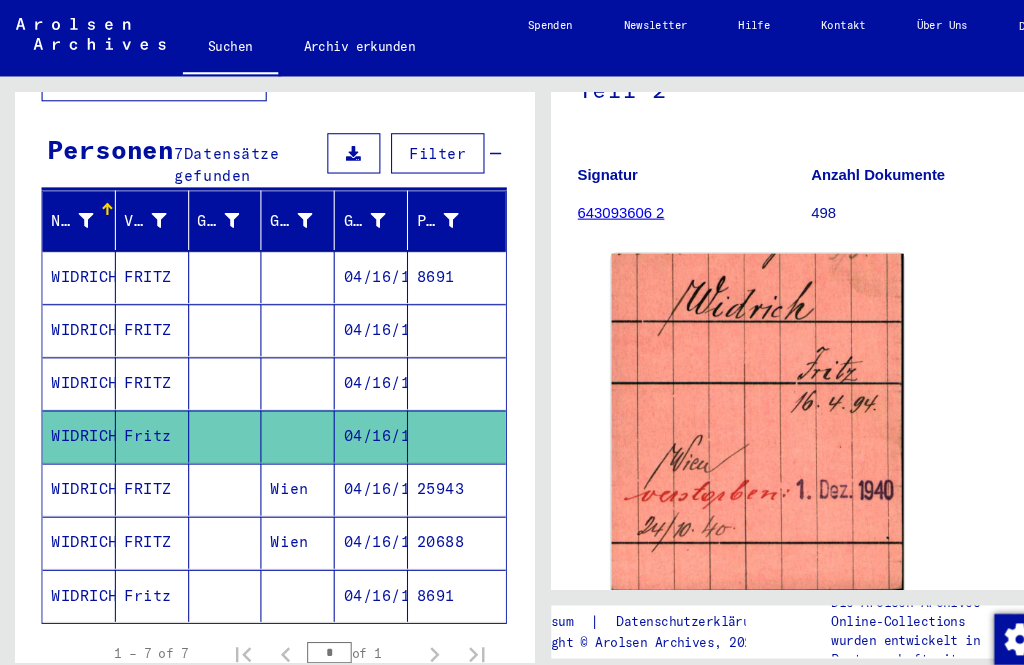click 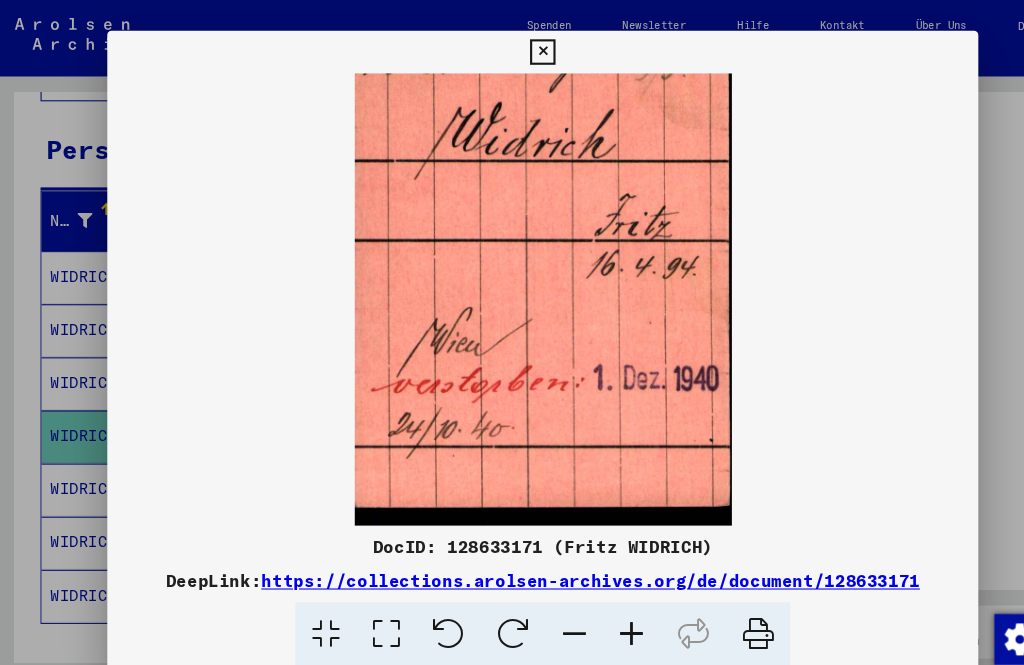 click at bounding box center [511, 49] 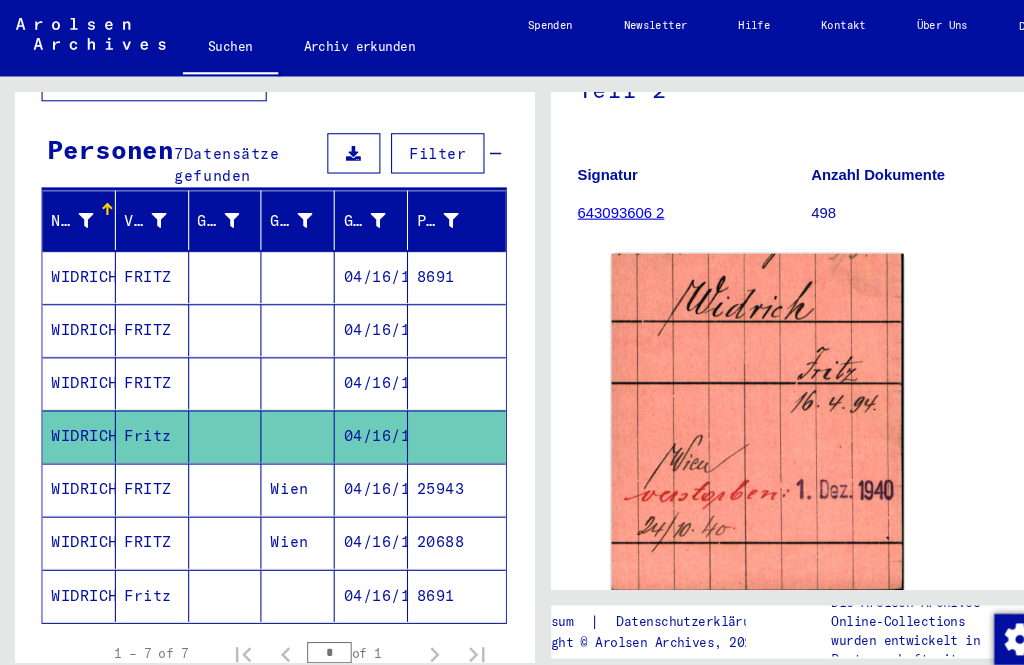 click on "WIDRICH" at bounding box center [75, 510] 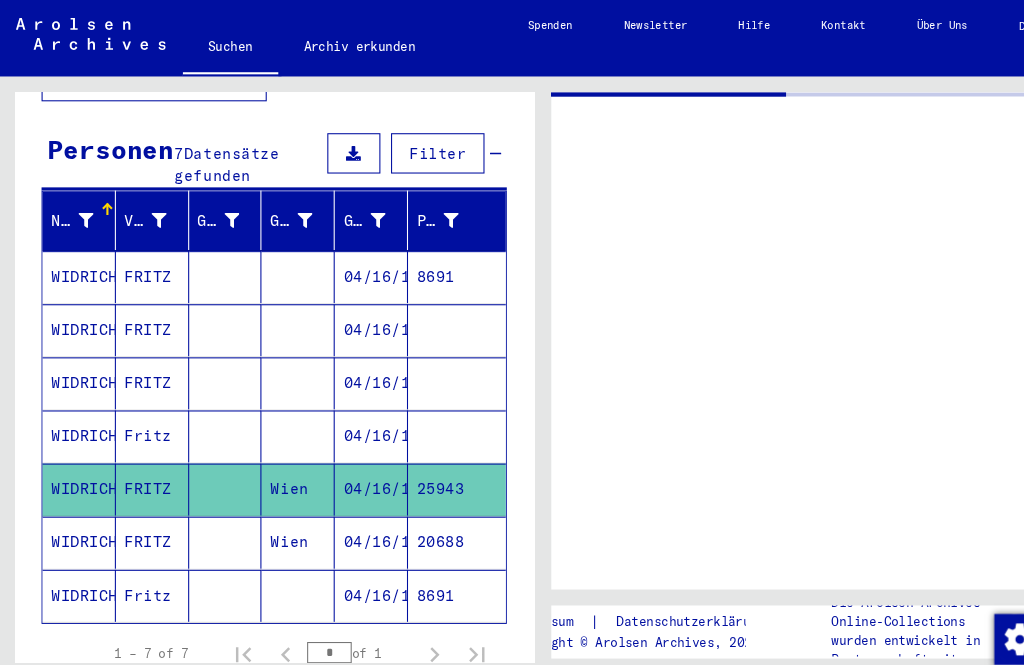 scroll, scrollTop: 0, scrollLeft: 0, axis: both 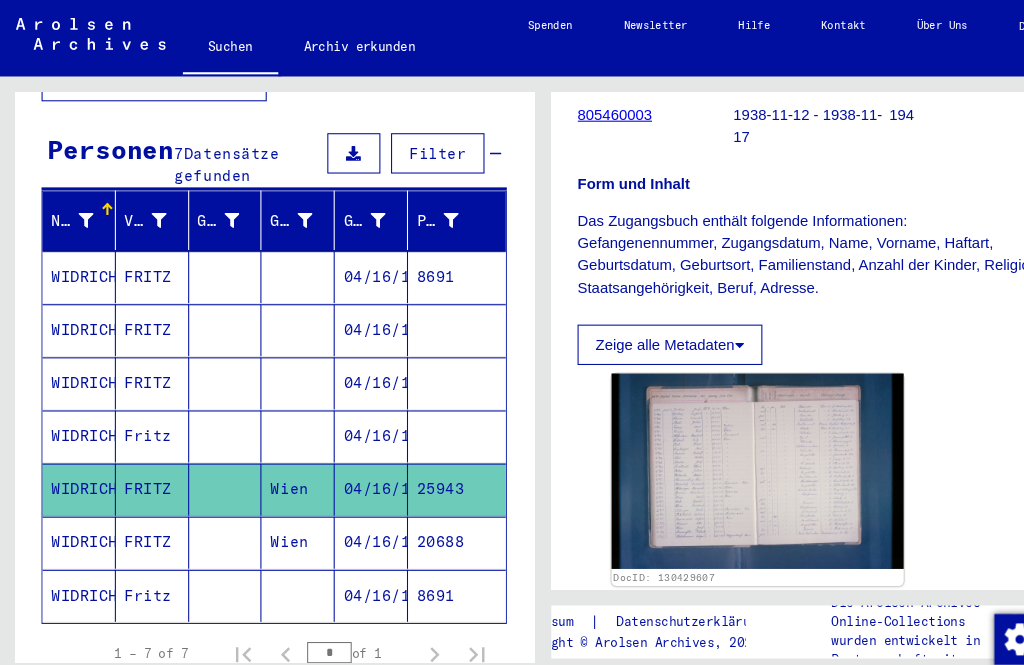 click on "WIDRICH" at bounding box center (75, 560) 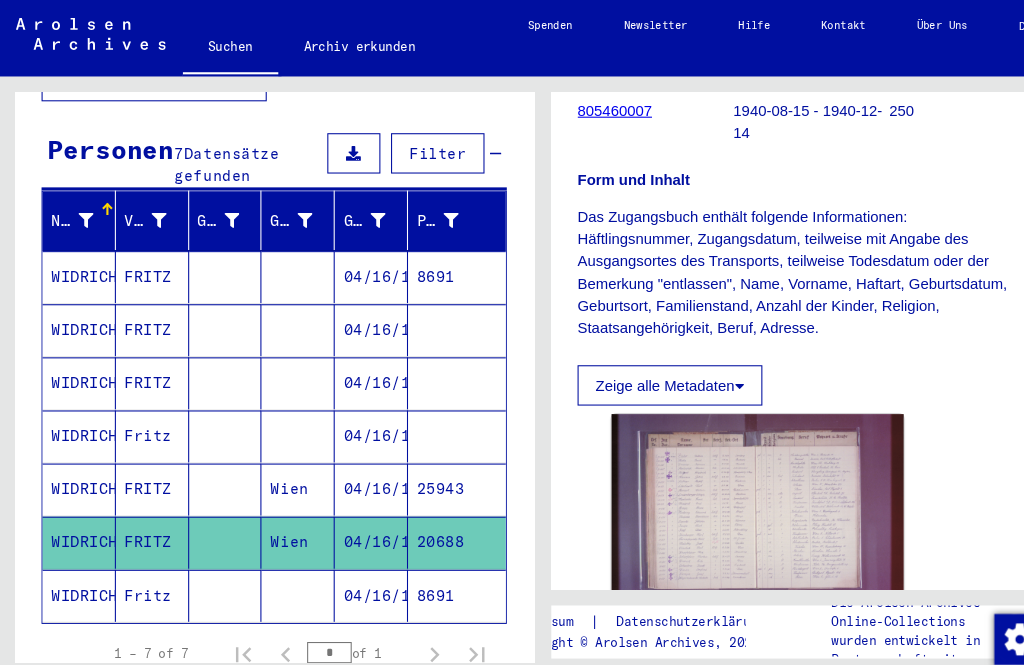 scroll, scrollTop: 169, scrollLeft: 0, axis: vertical 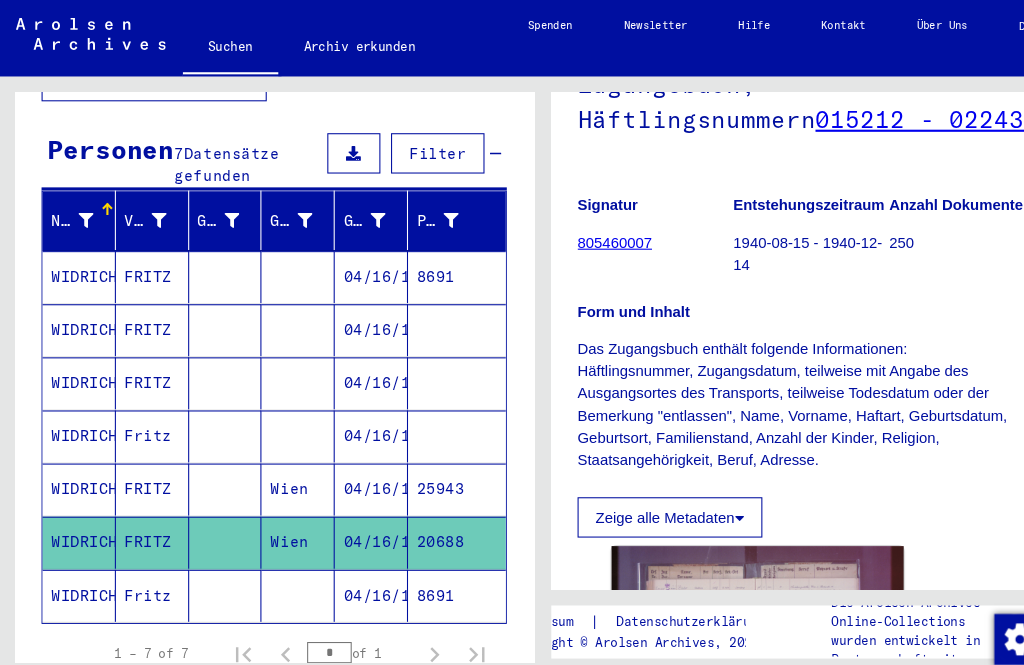 click on "WIDRICH" 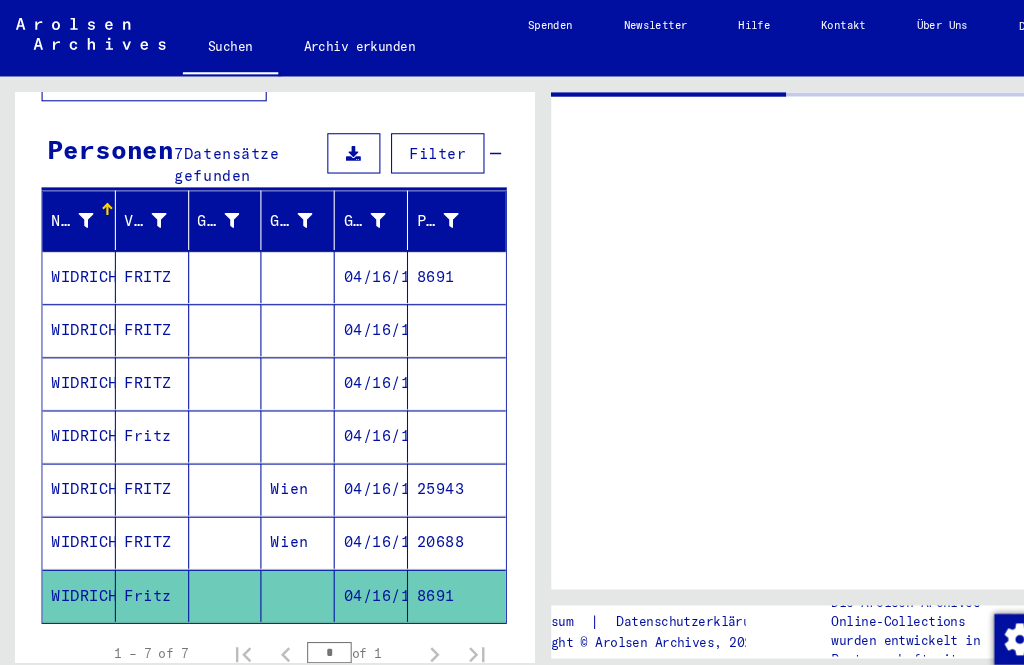 scroll, scrollTop: 0, scrollLeft: 0, axis: both 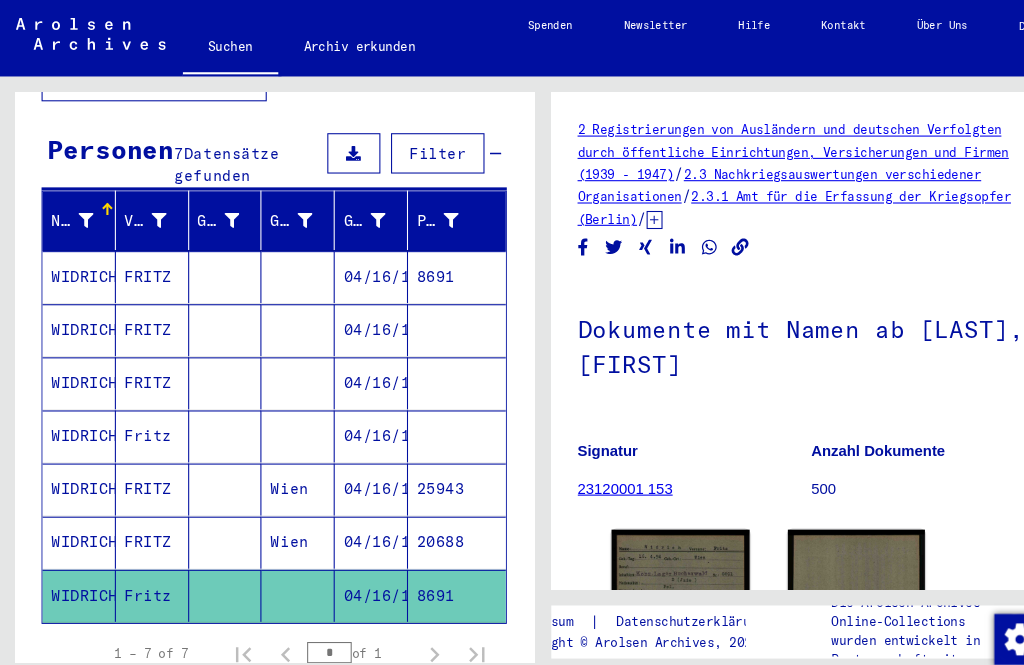 click 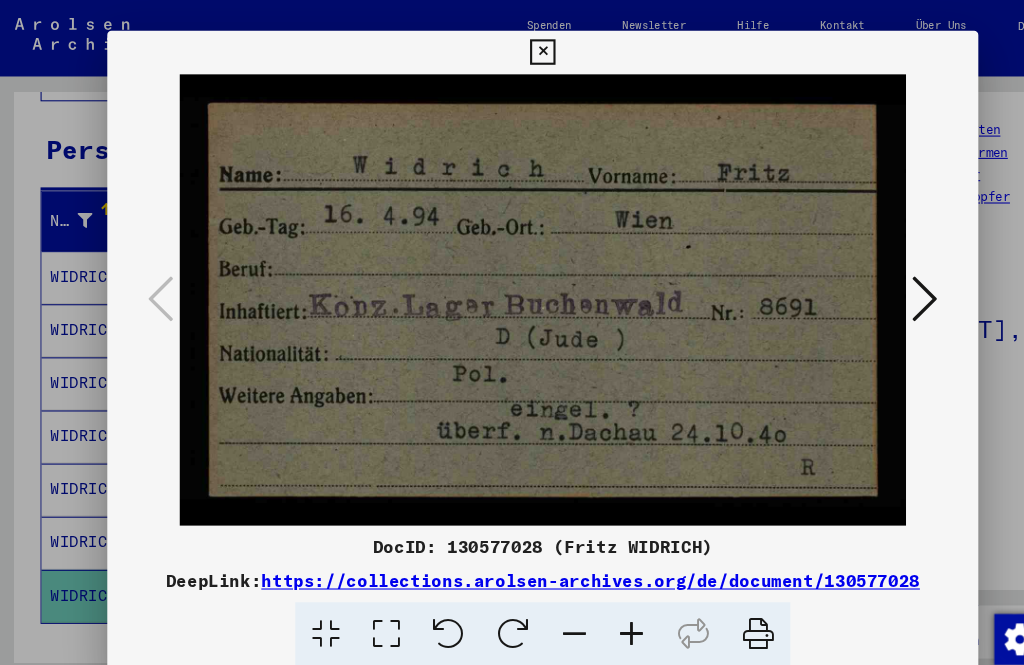 click at bounding box center [872, 282] 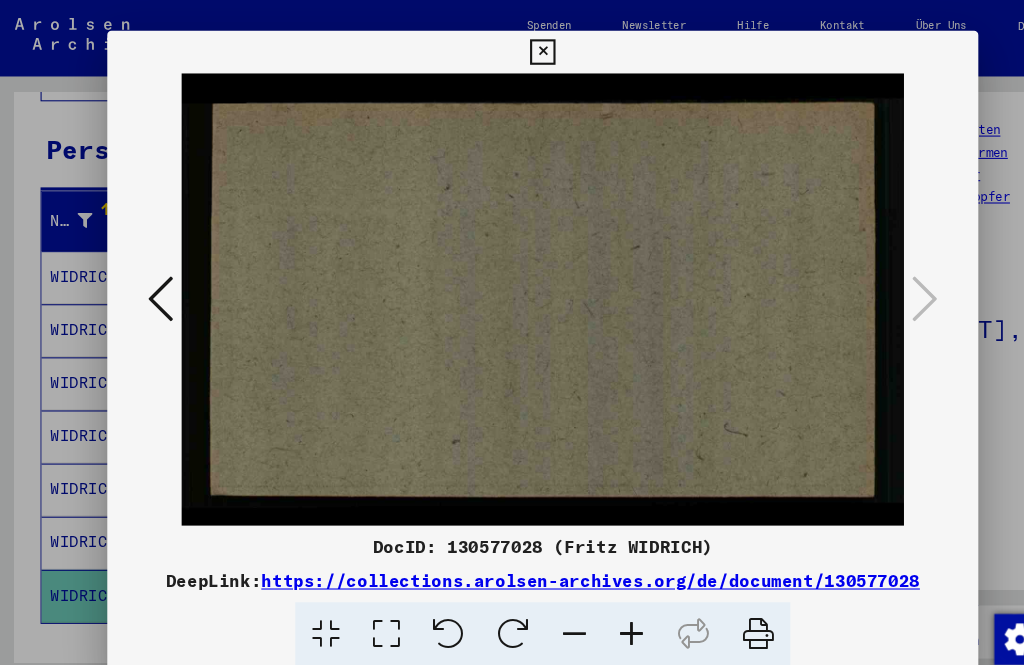 click at bounding box center [152, 281] 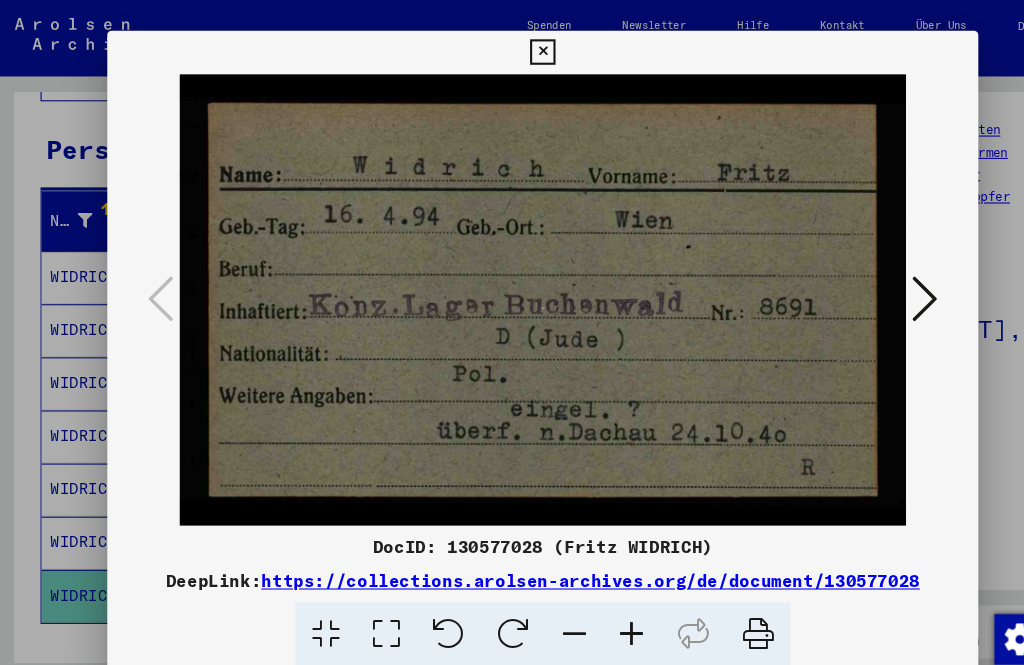 click at bounding box center (511, 49) 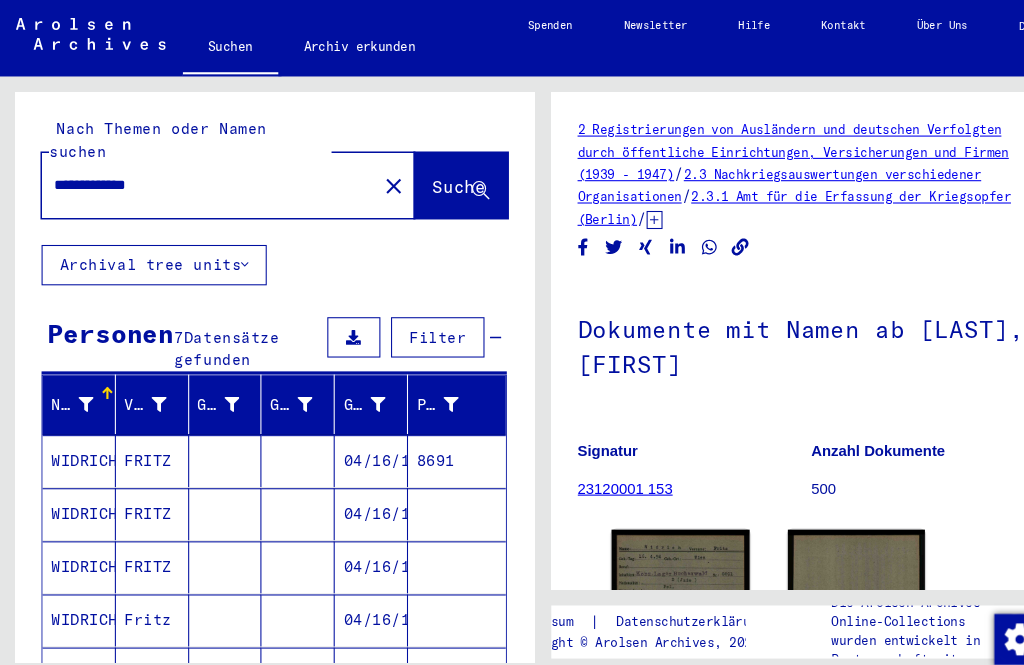 scroll, scrollTop: 0, scrollLeft: 0, axis: both 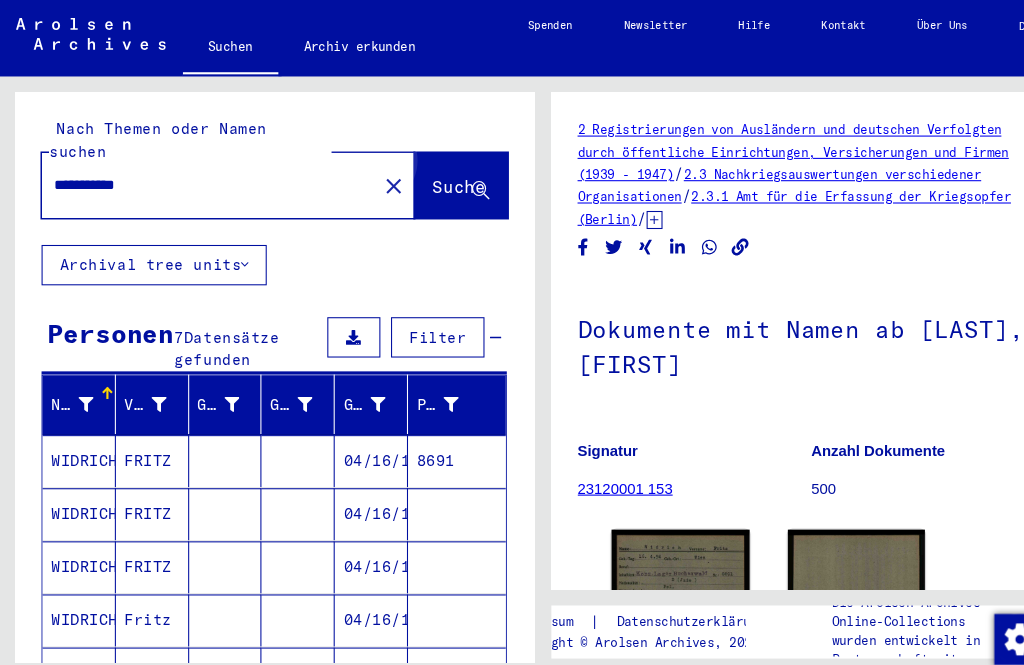type on "**********" 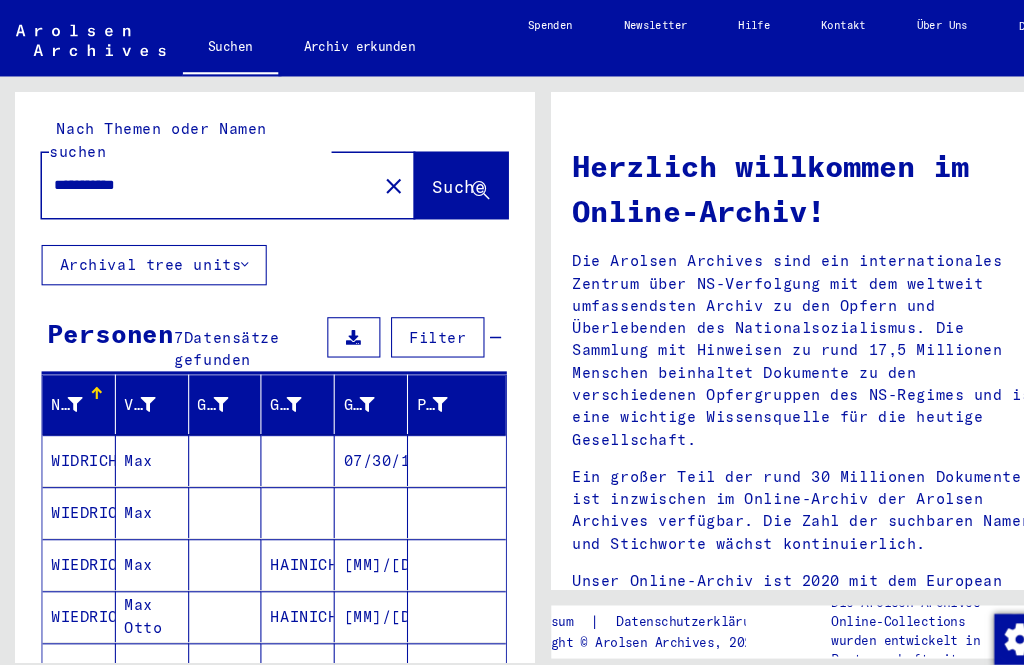click on "07/30/1881" at bounding box center [350, 483] 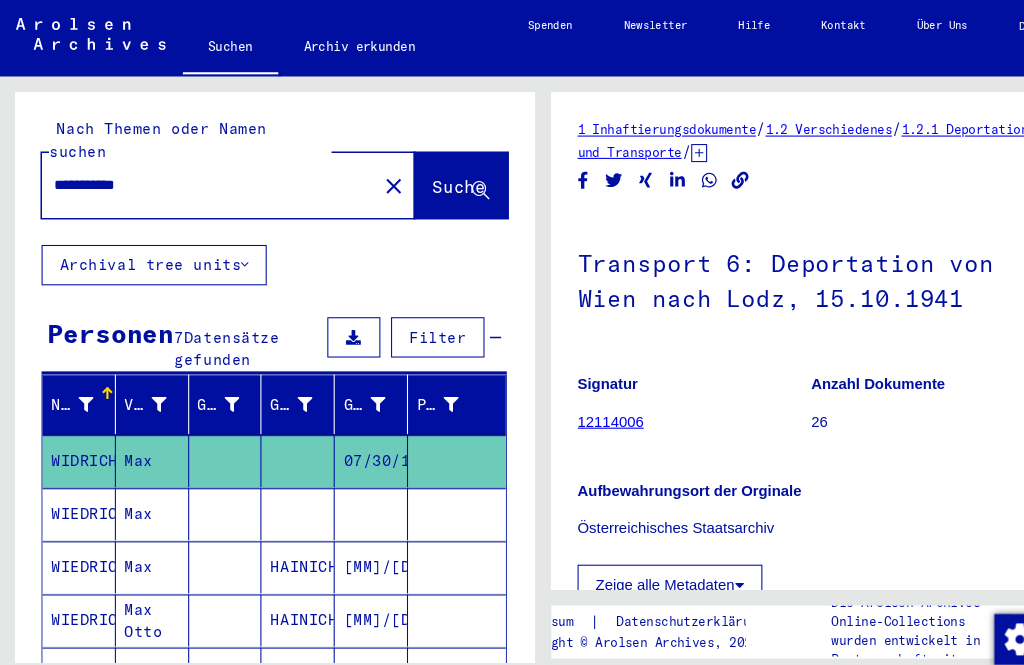 scroll, scrollTop: 0, scrollLeft: 0, axis: both 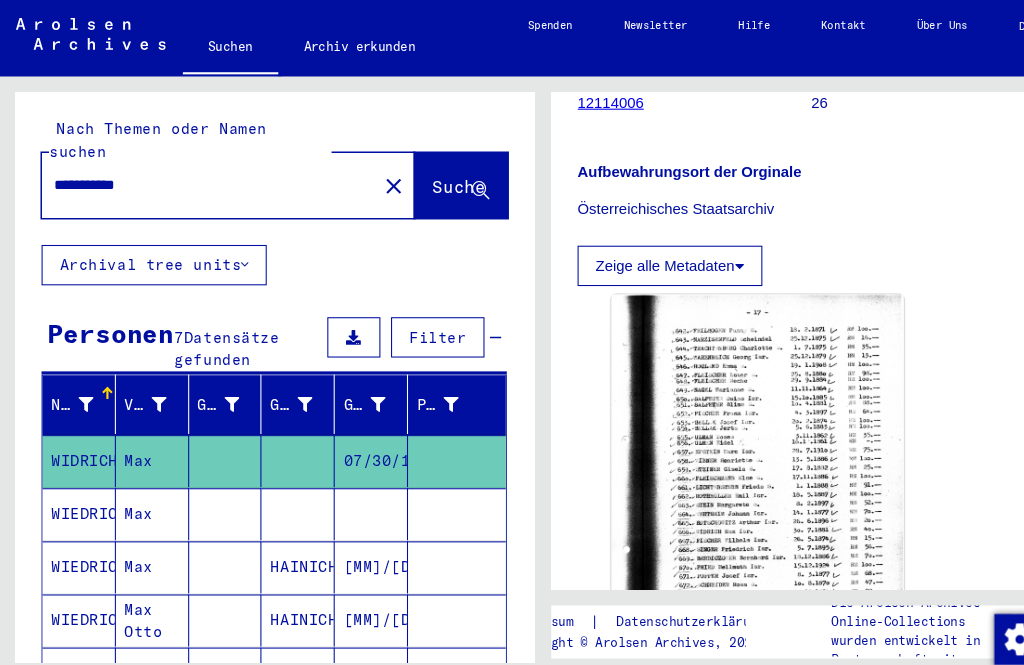 click 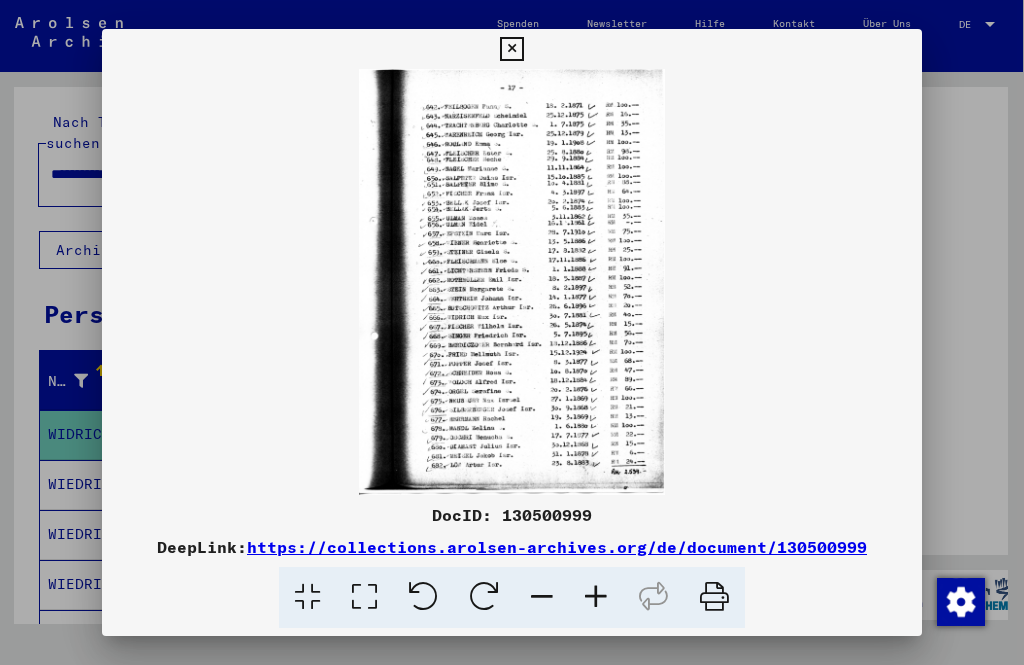 click at bounding box center (511, 49) 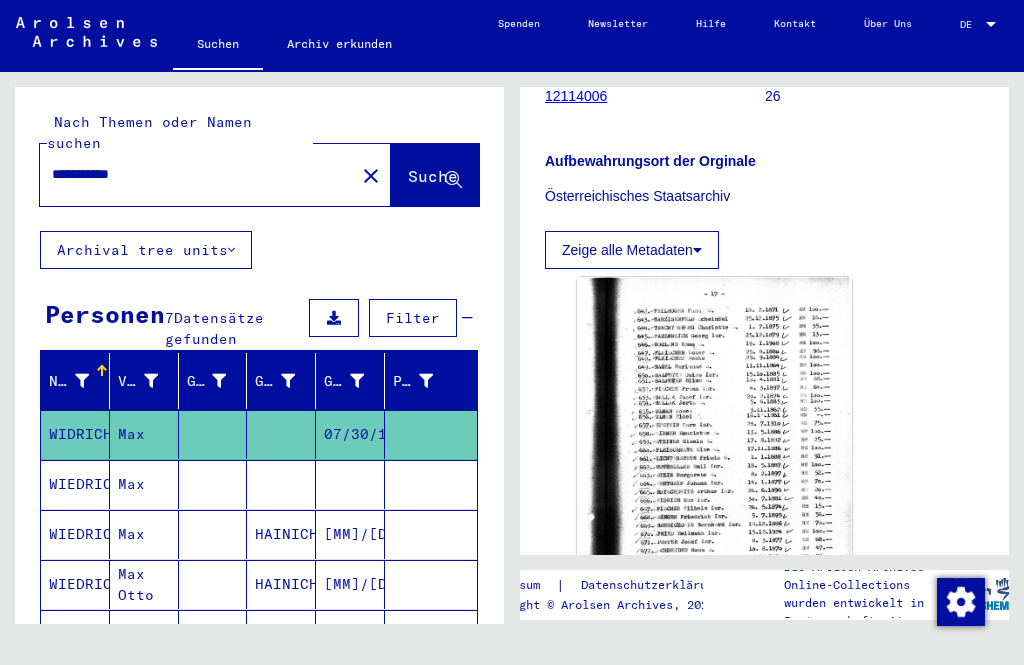 click on "WIEDRICH" at bounding box center [75, 534] 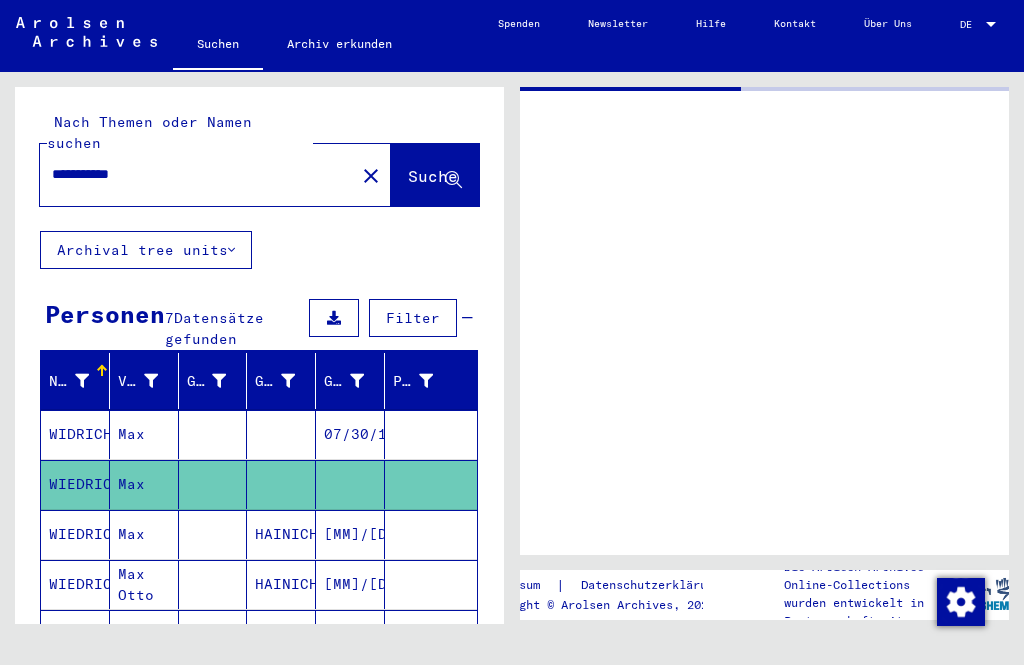 scroll, scrollTop: 0, scrollLeft: 0, axis: both 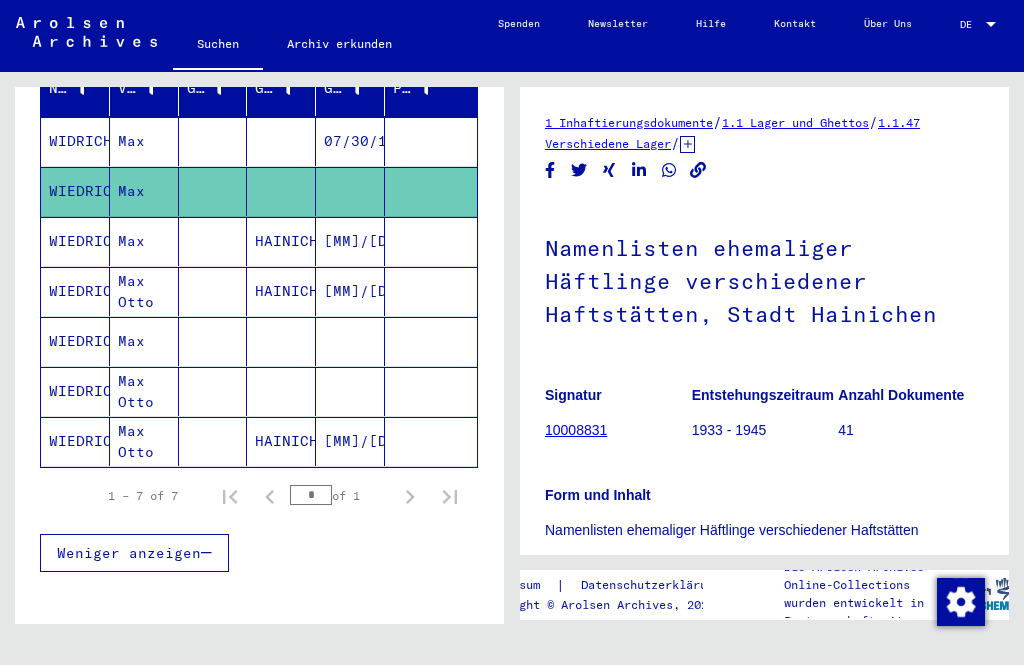 click on "WIEDRICH" at bounding box center [75, 391] 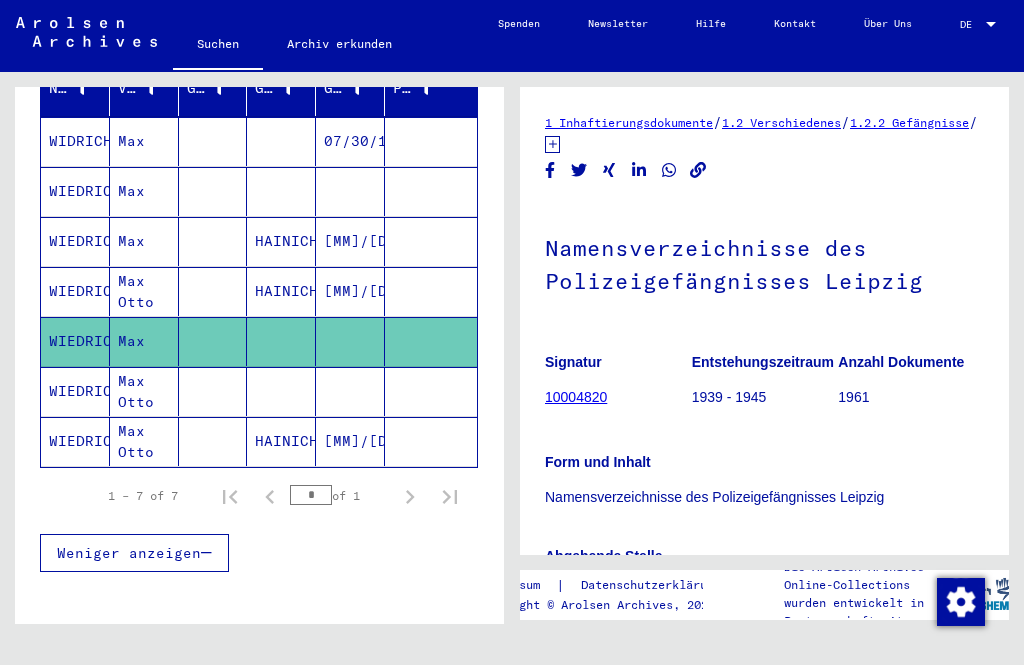 scroll, scrollTop: 0, scrollLeft: 0, axis: both 